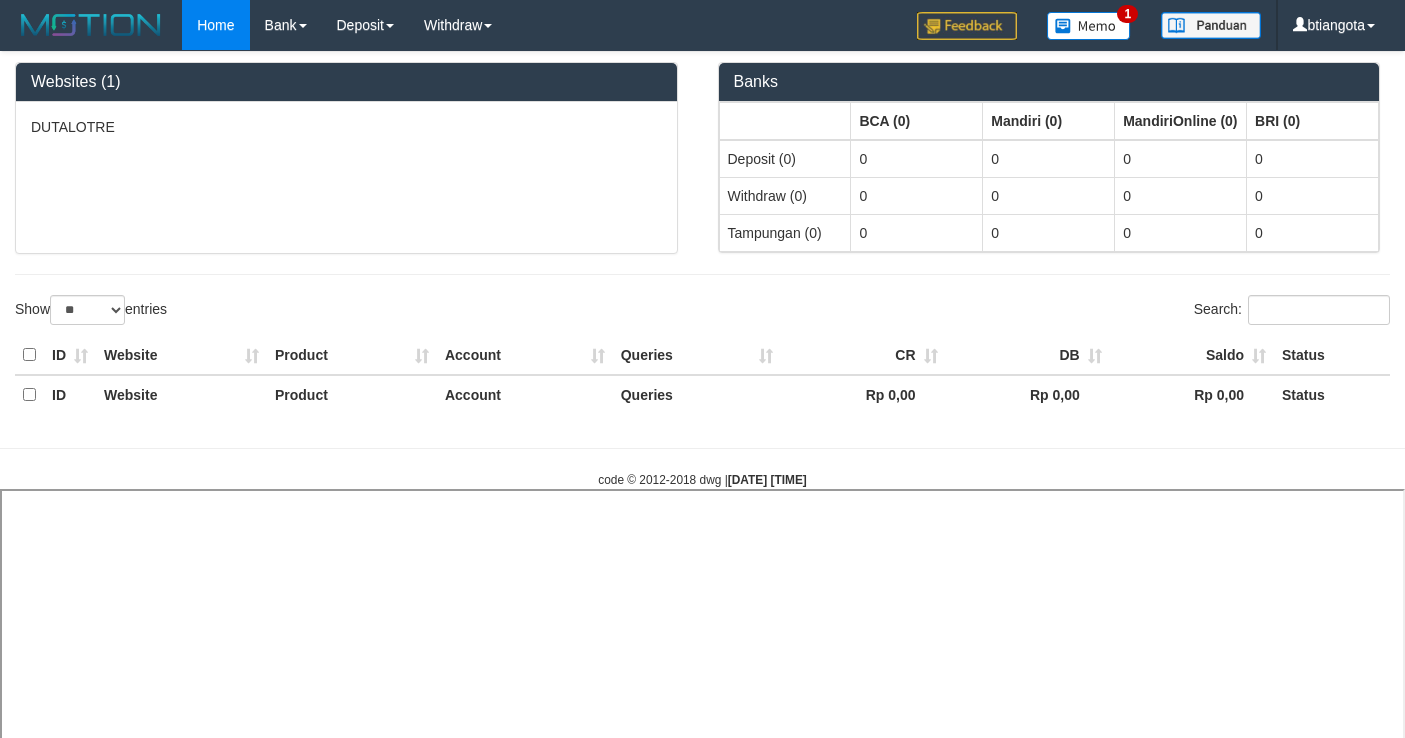 select on "**" 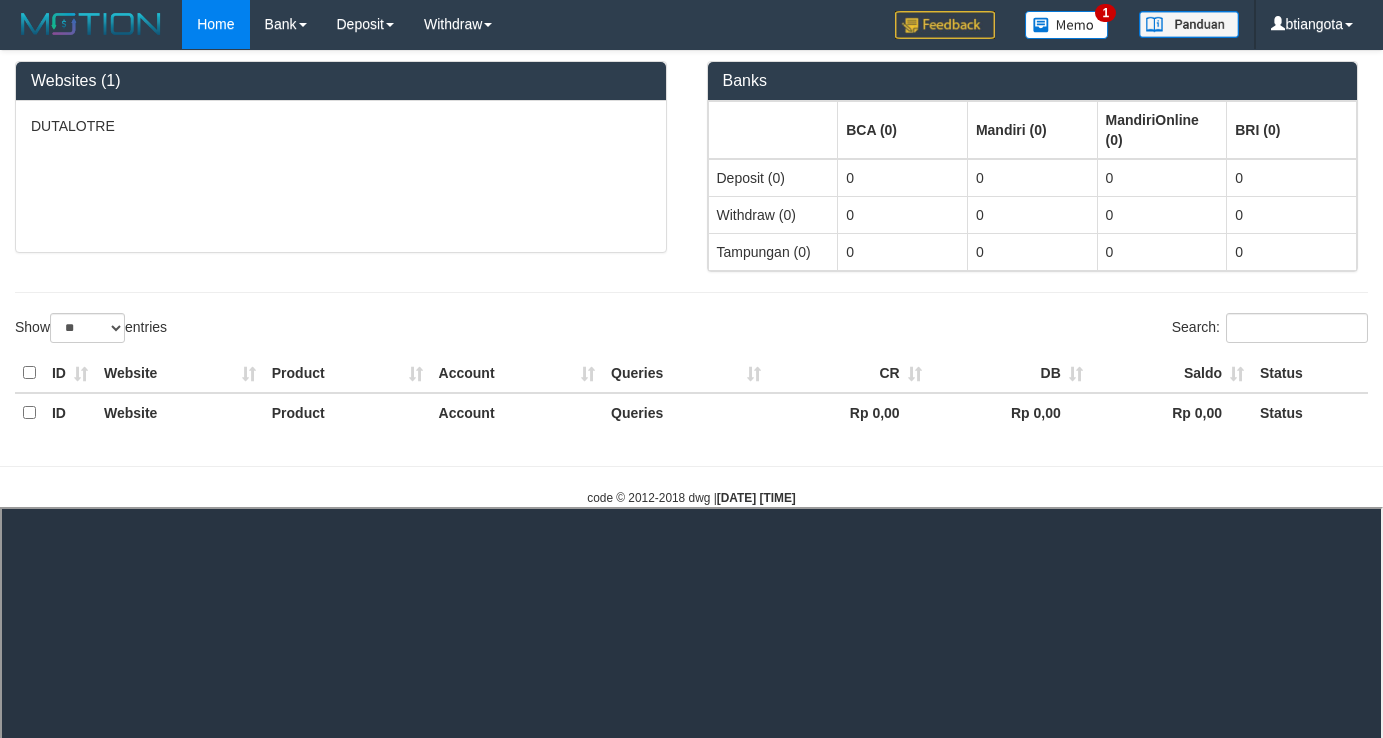 scroll, scrollTop: 0, scrollLeft: 0, axis: both 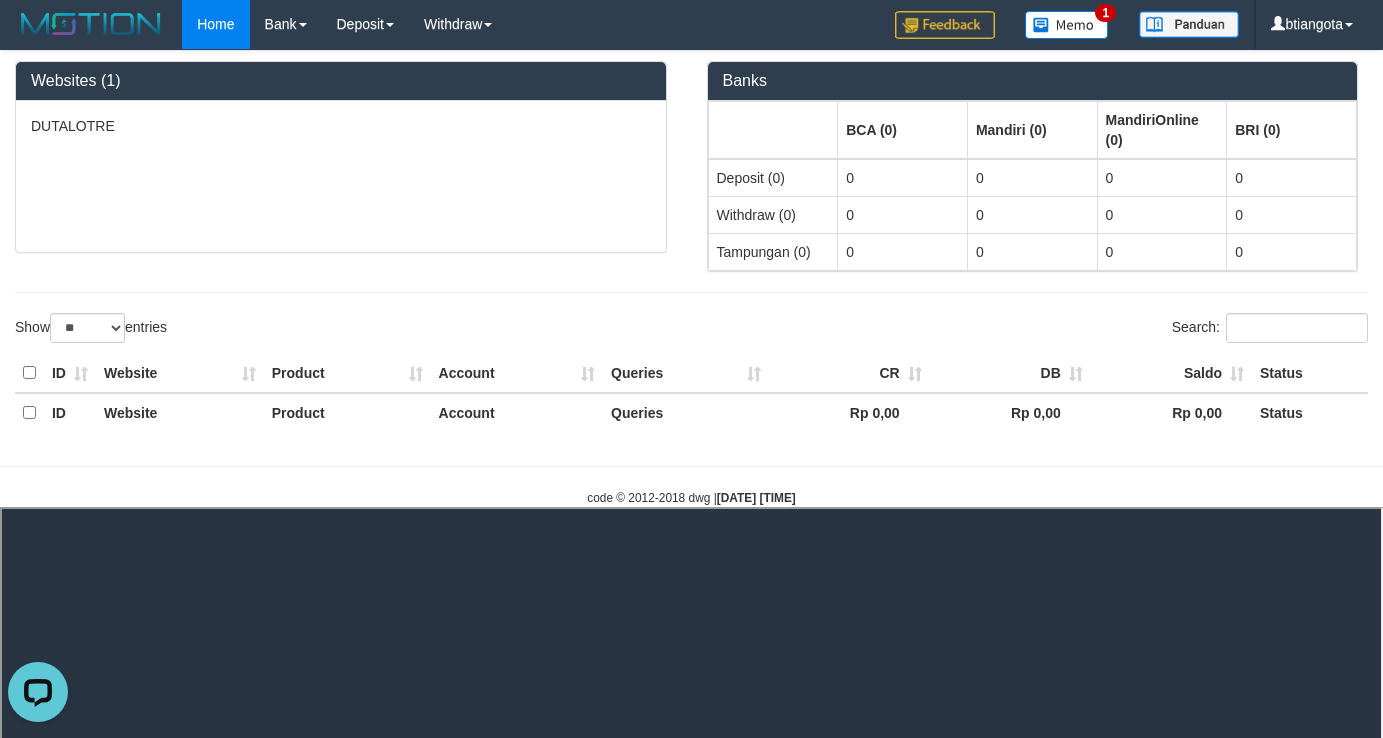 click on "DUTALOTRE" at bounding box center (341, 176) 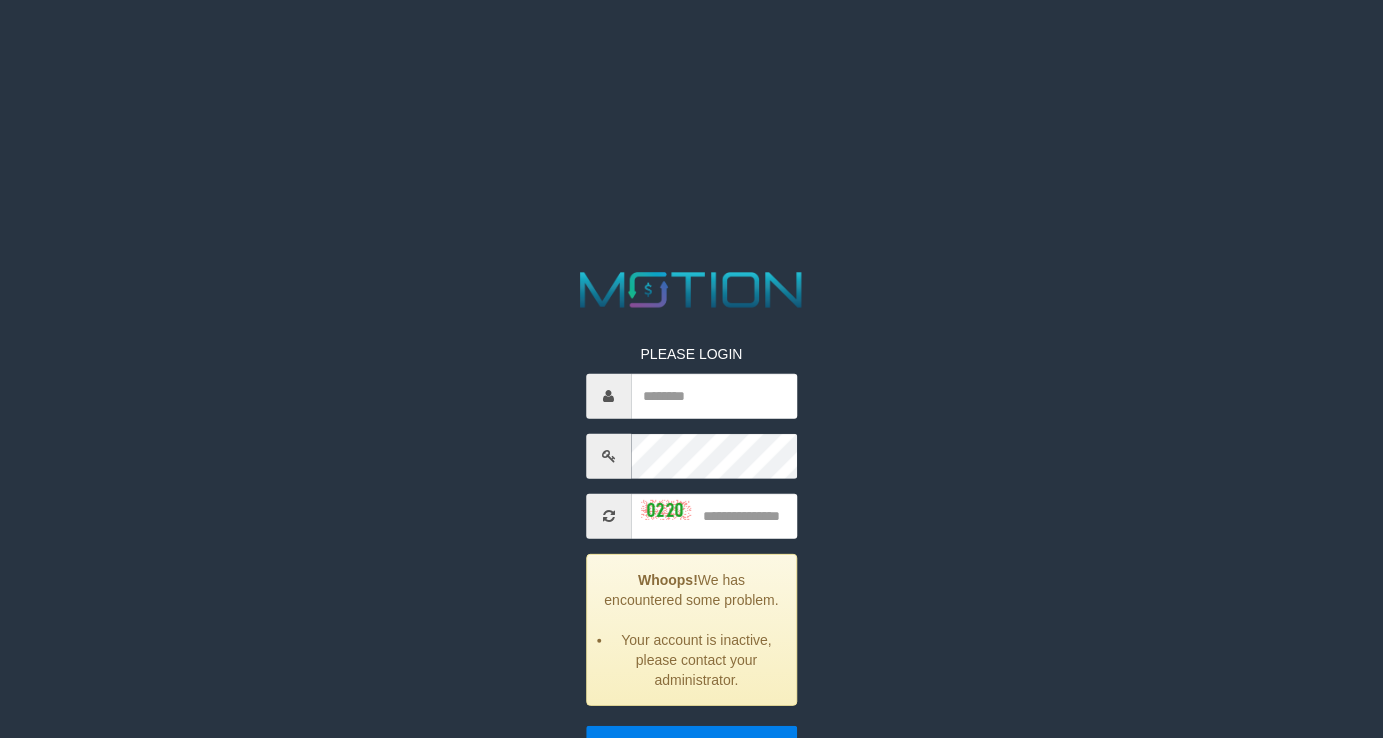scroll, scrollTop: 0, scrollLeft: 0, axis: both 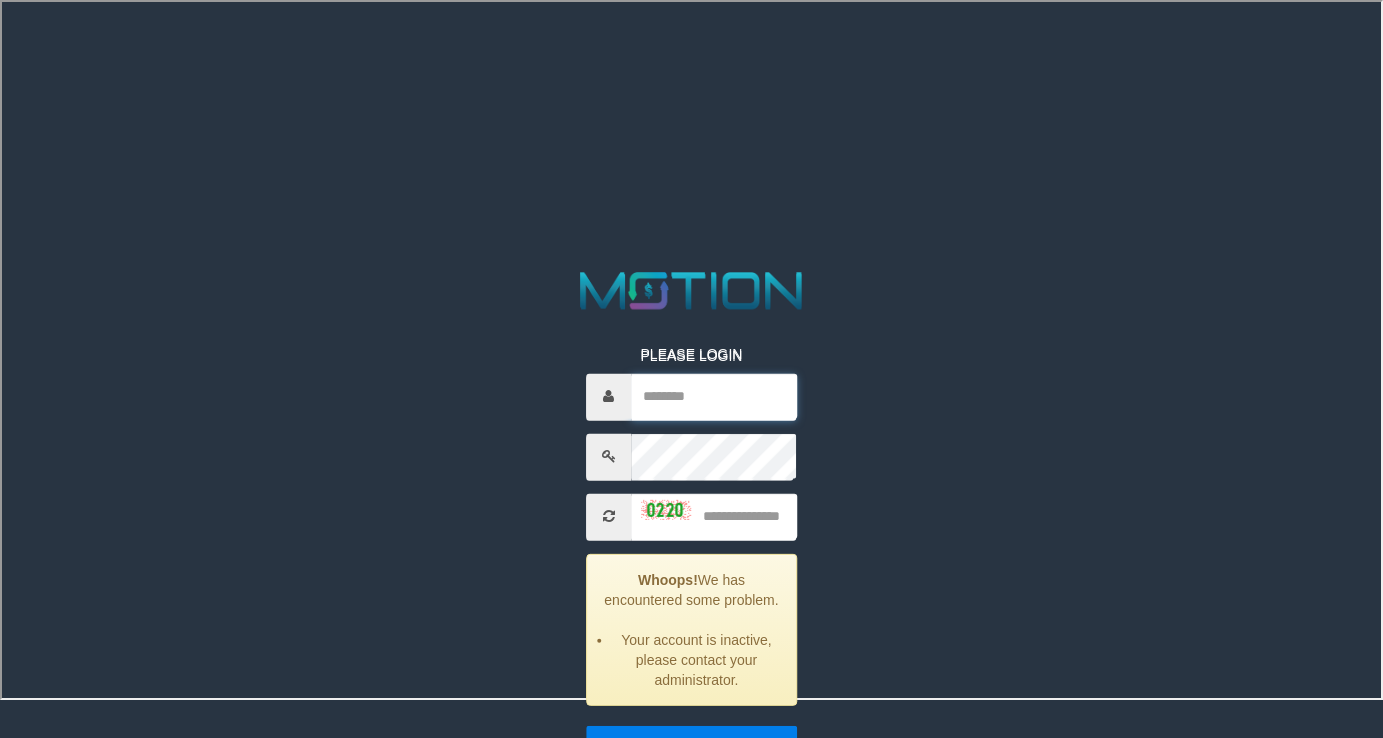 type on "*********" 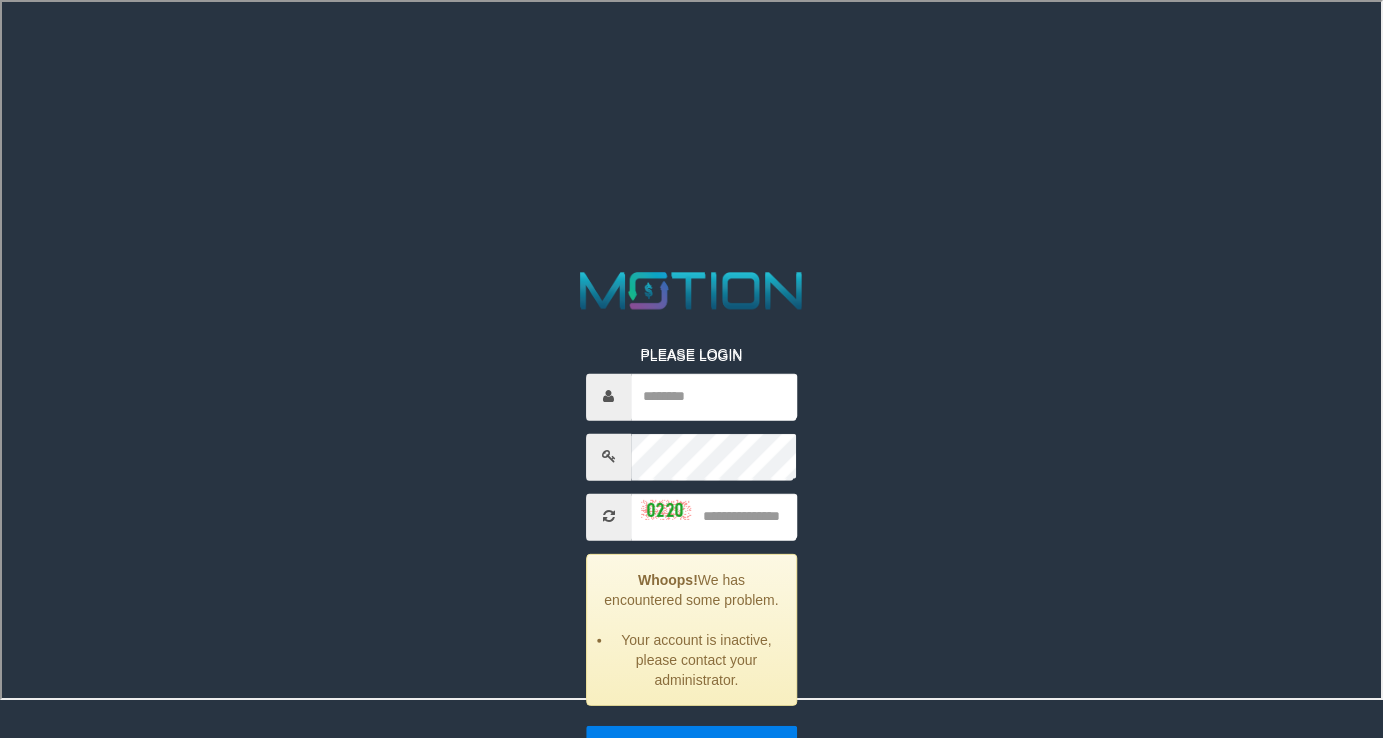 scroll, scrollTop: 15, scrollLeft: 0, axis: vertical 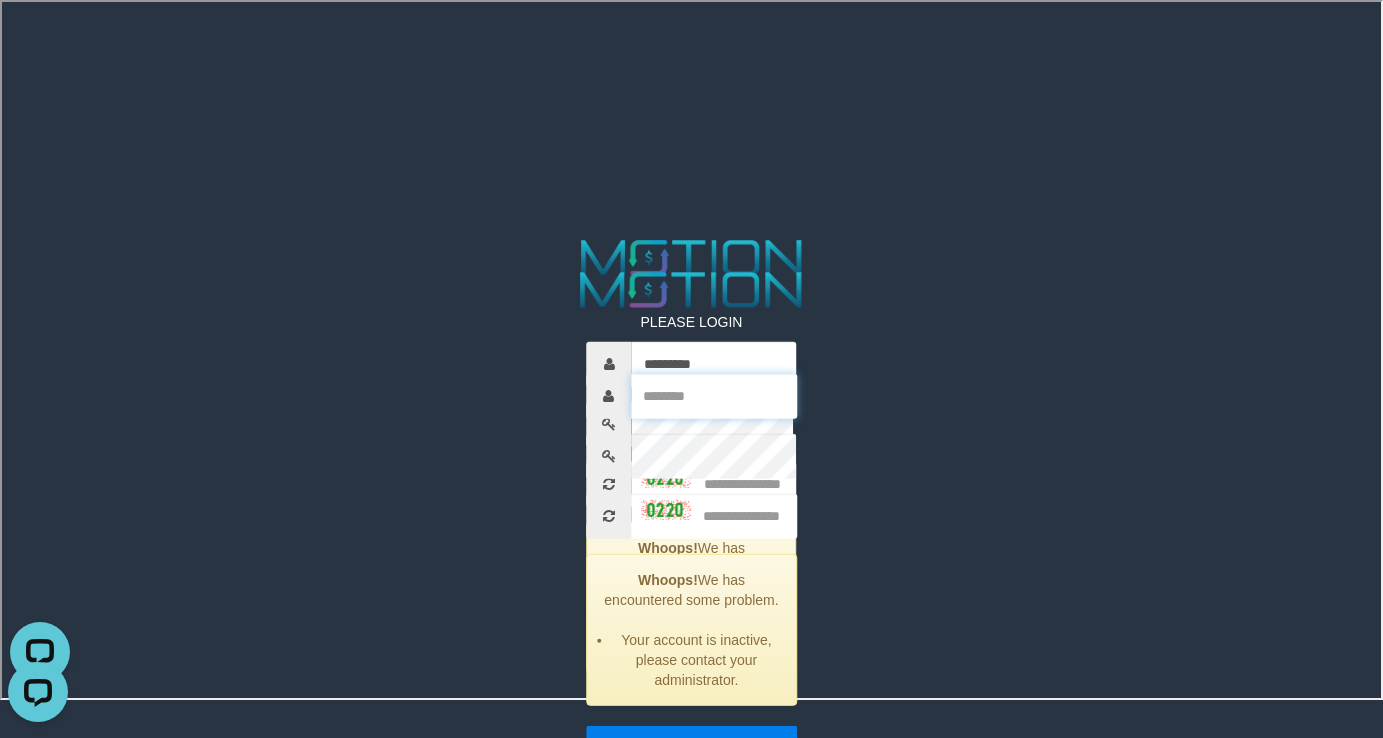 type on "*********" 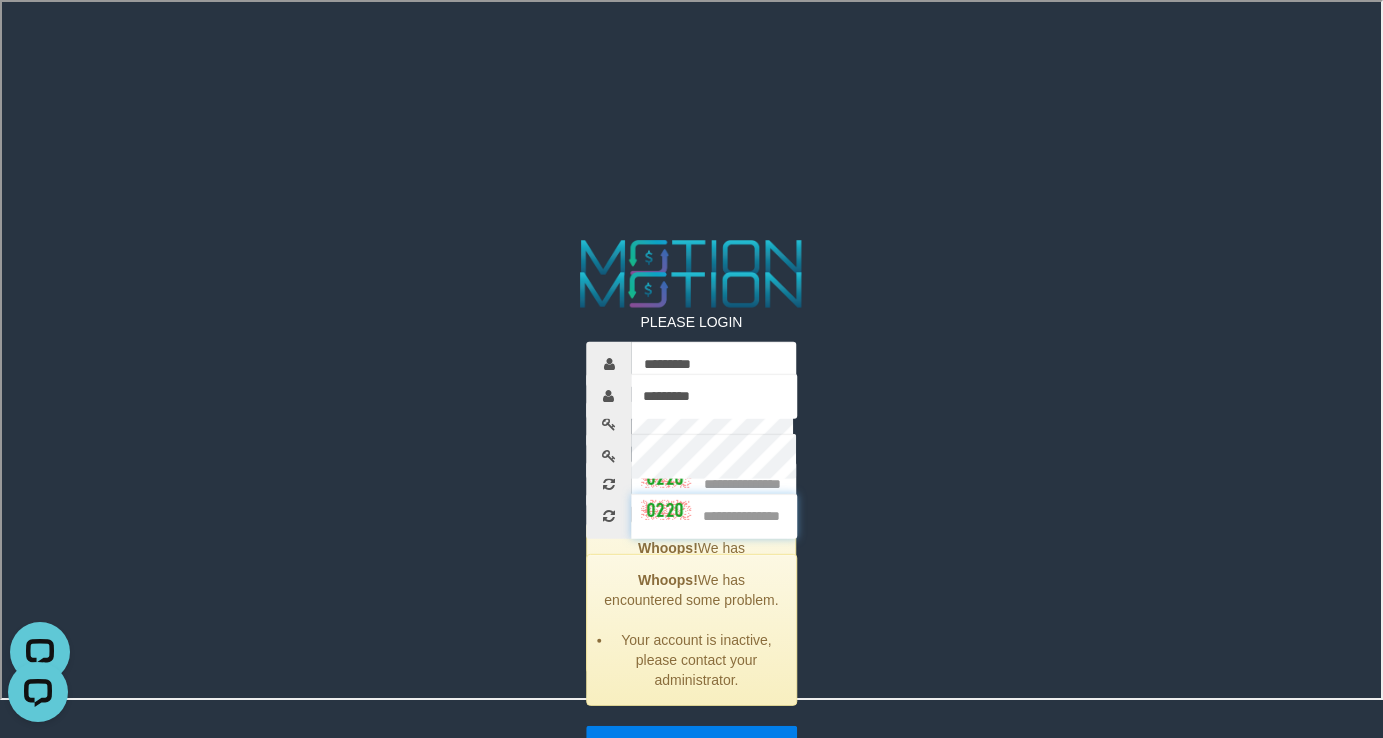 click at bounding box center (714, 516) 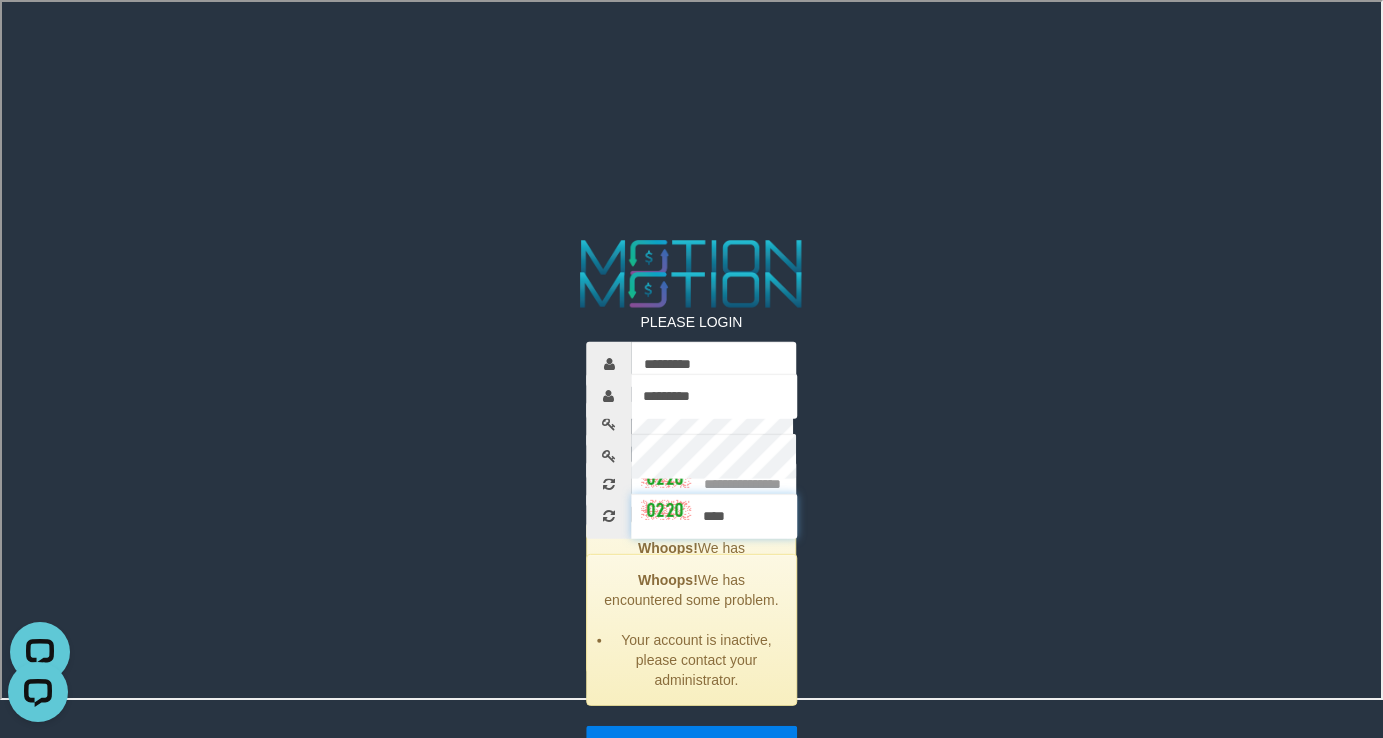 type on "****" 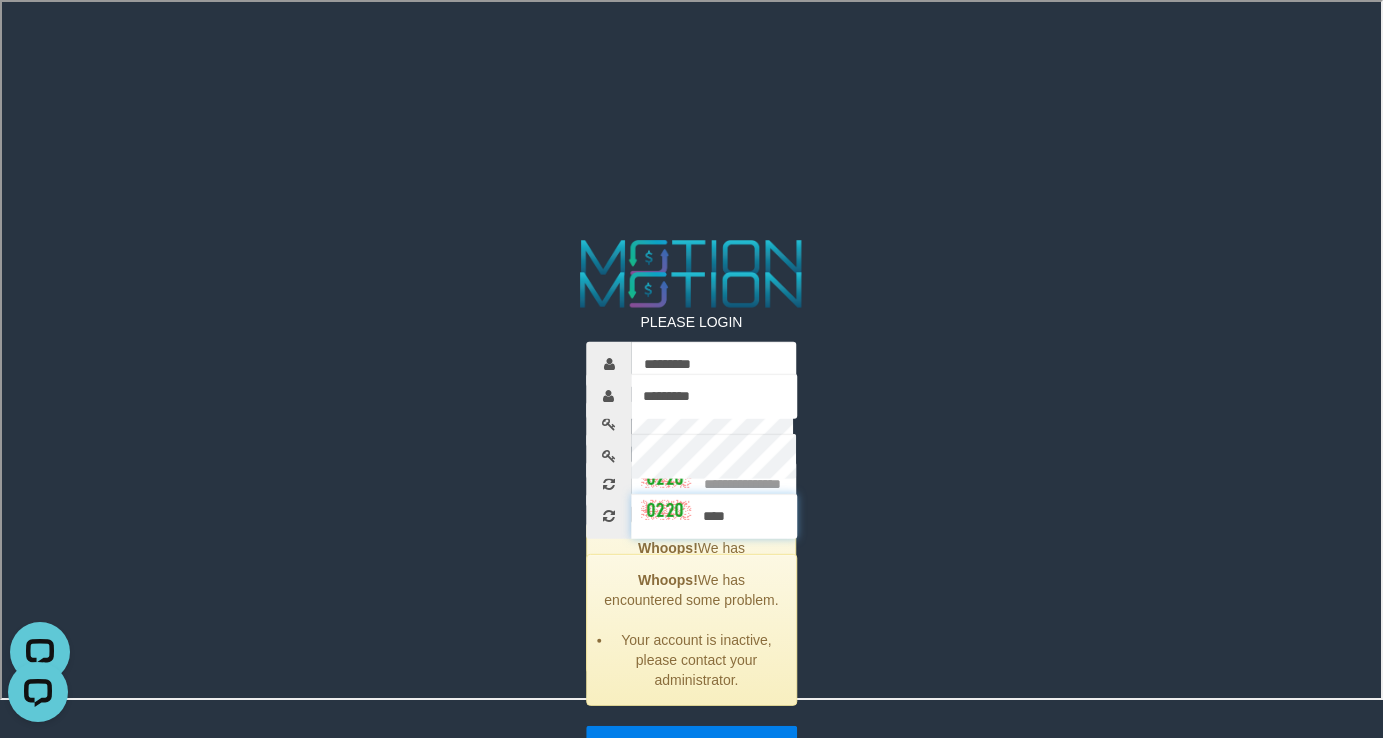 click on "*****" at bounding box center (691, 747) 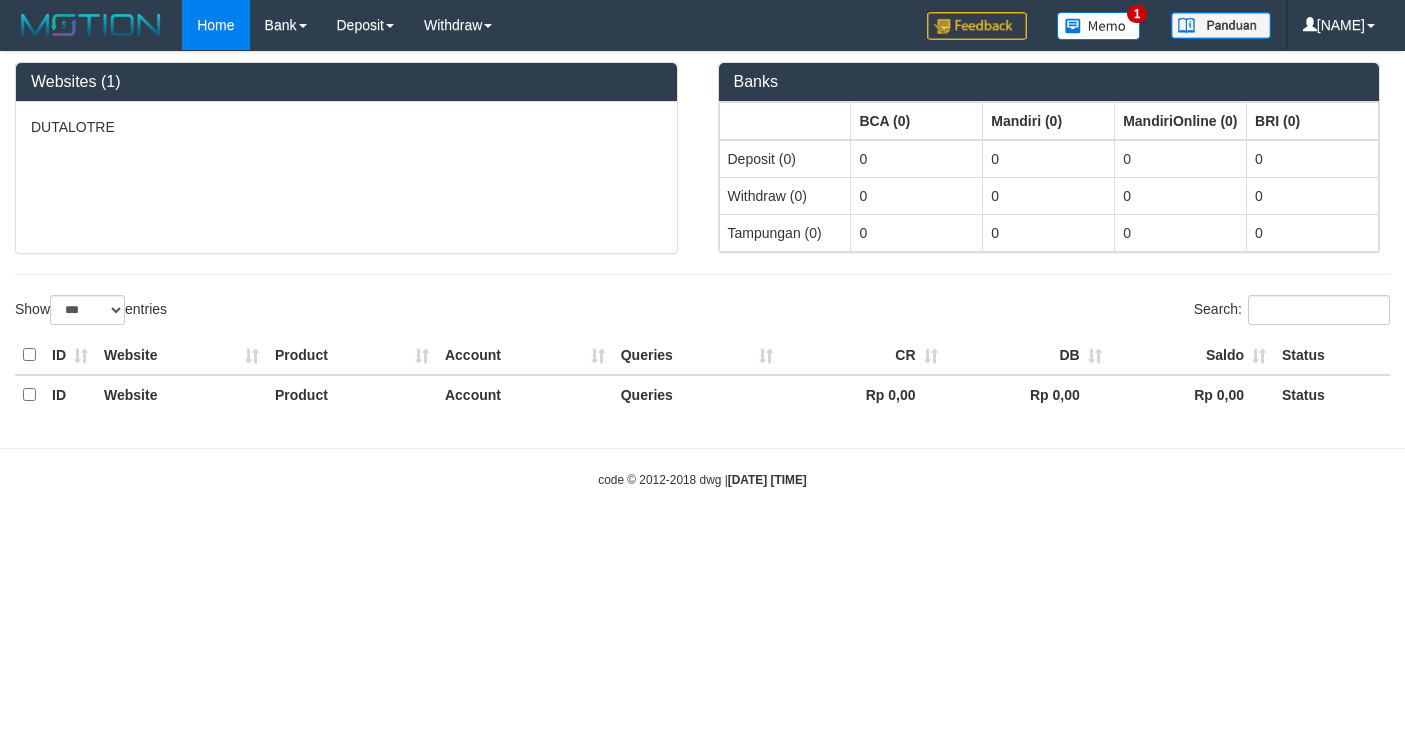 select on "***" 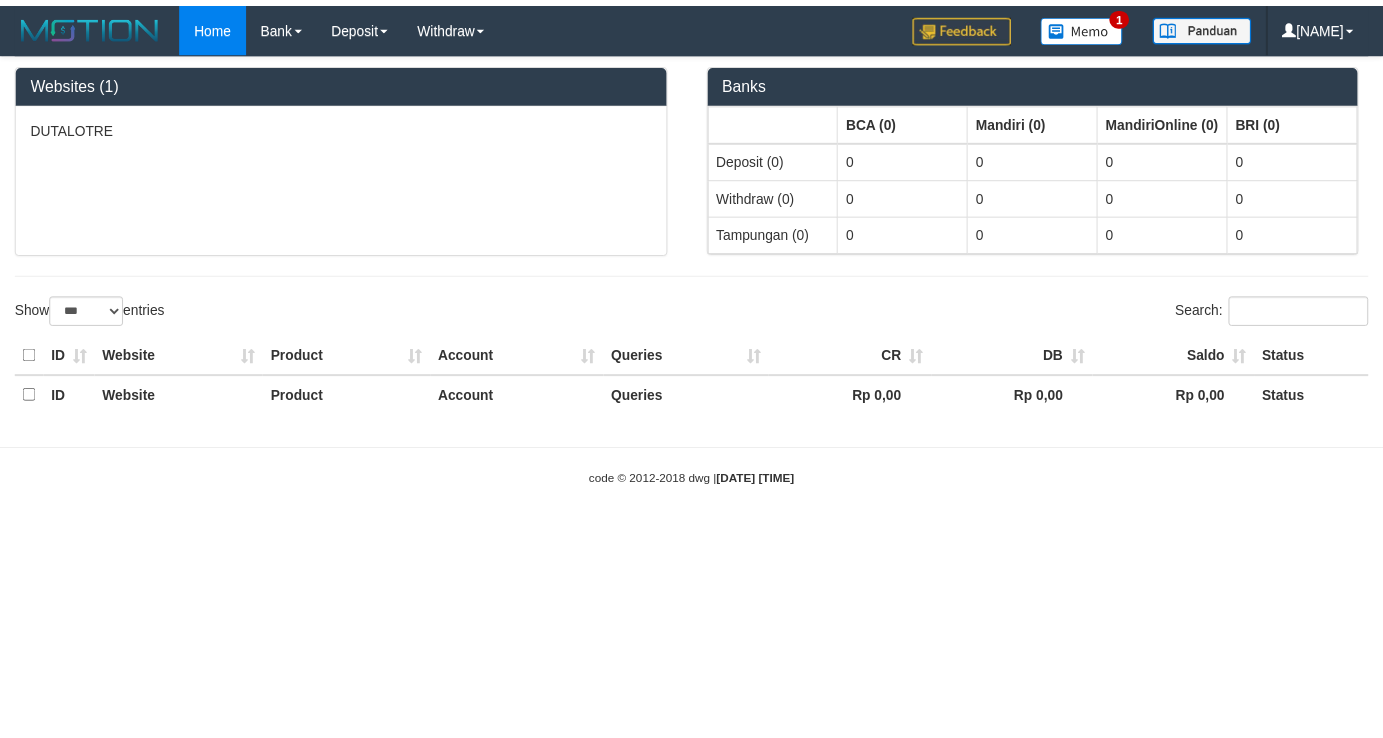 scroll, scrollTop: 0, scrollLeft: 0, axis: both 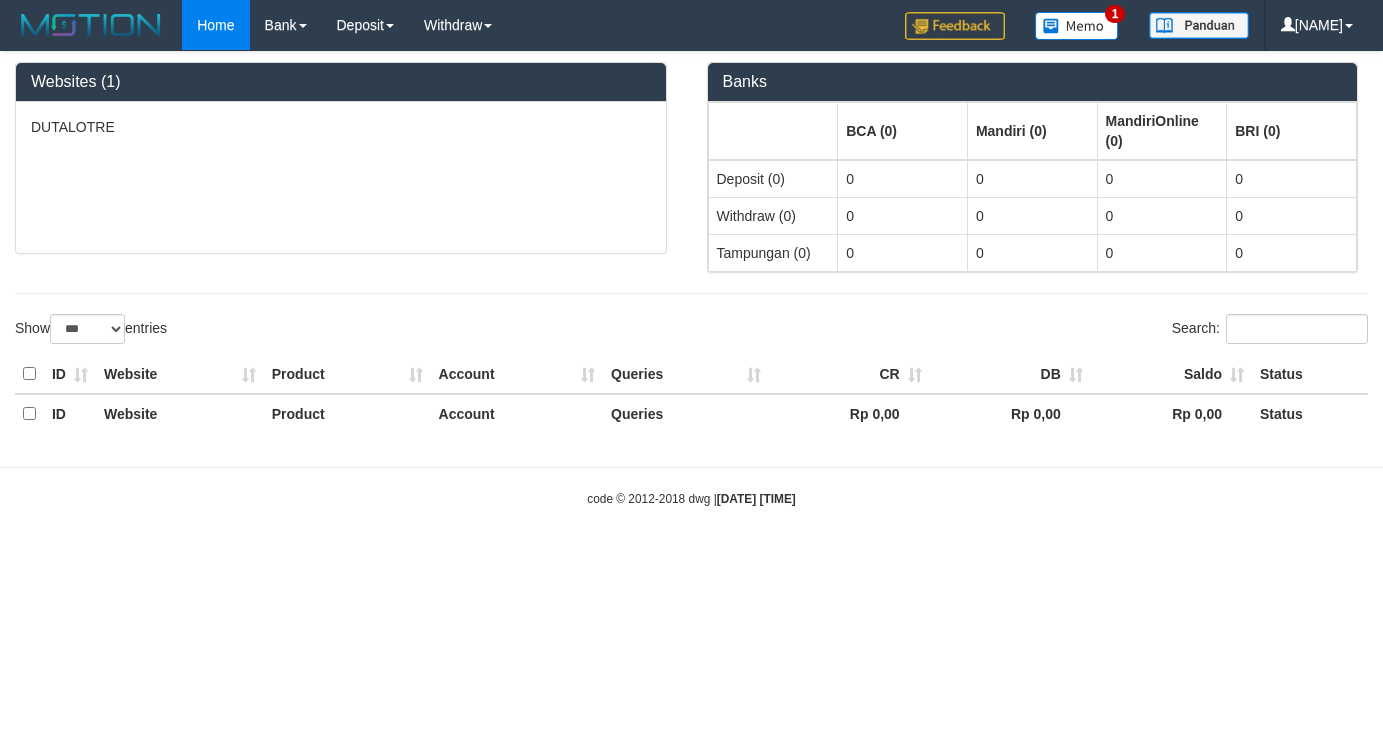 select on "**" 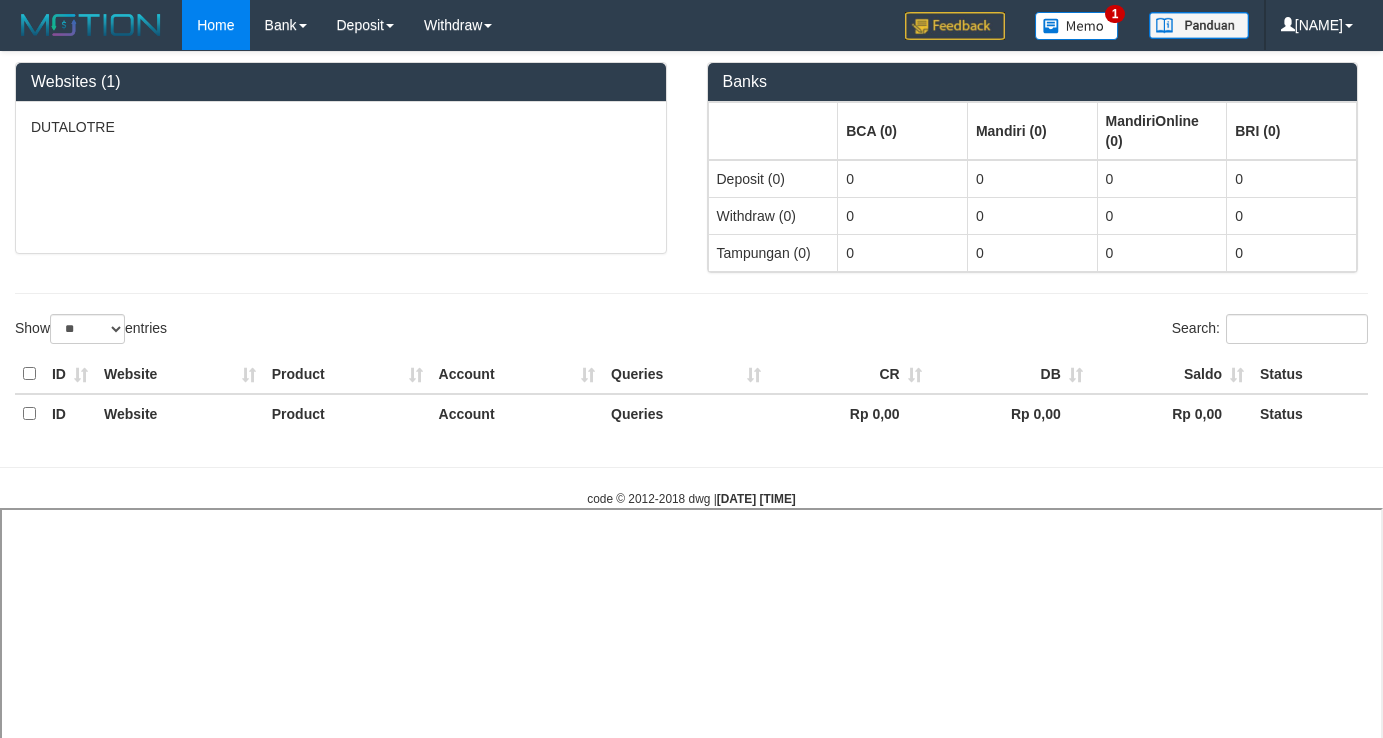 select 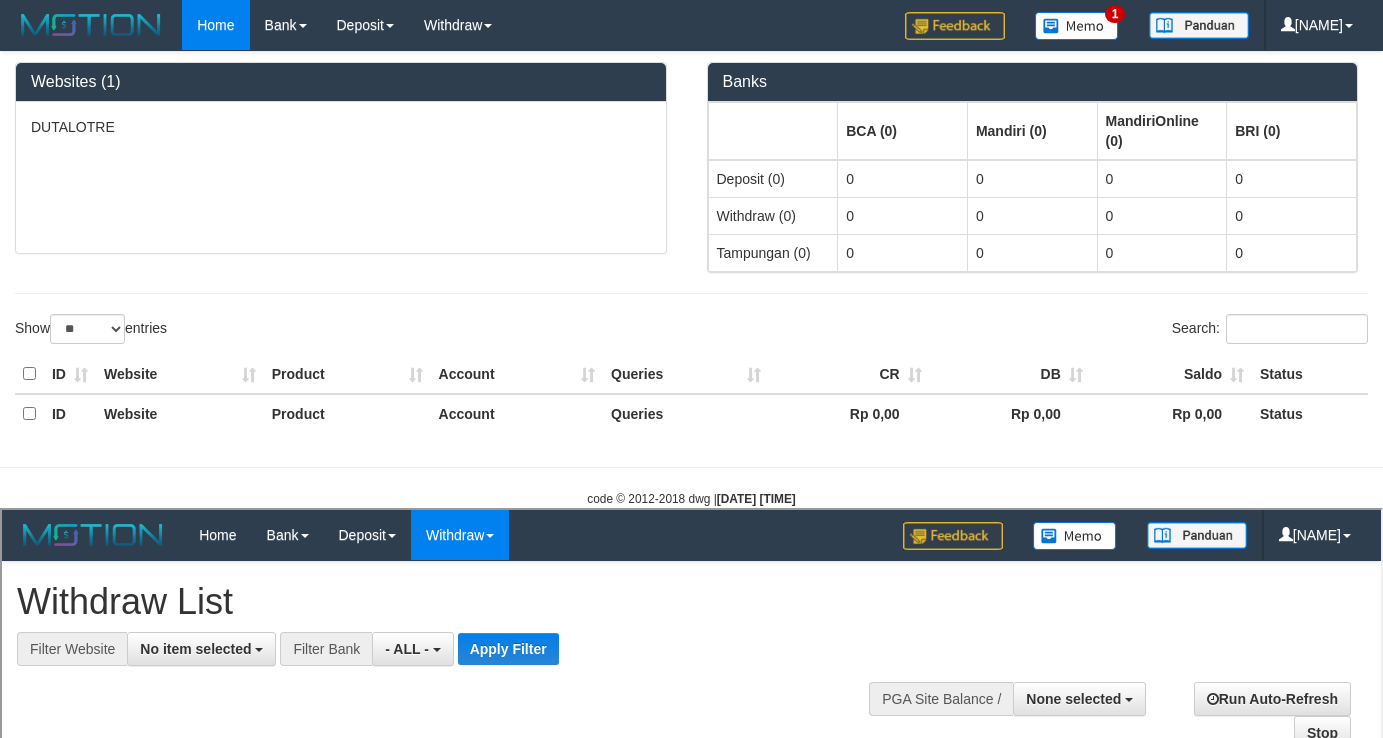 scroll, scrollTop: 0, scrollLeft: 0, axis: both 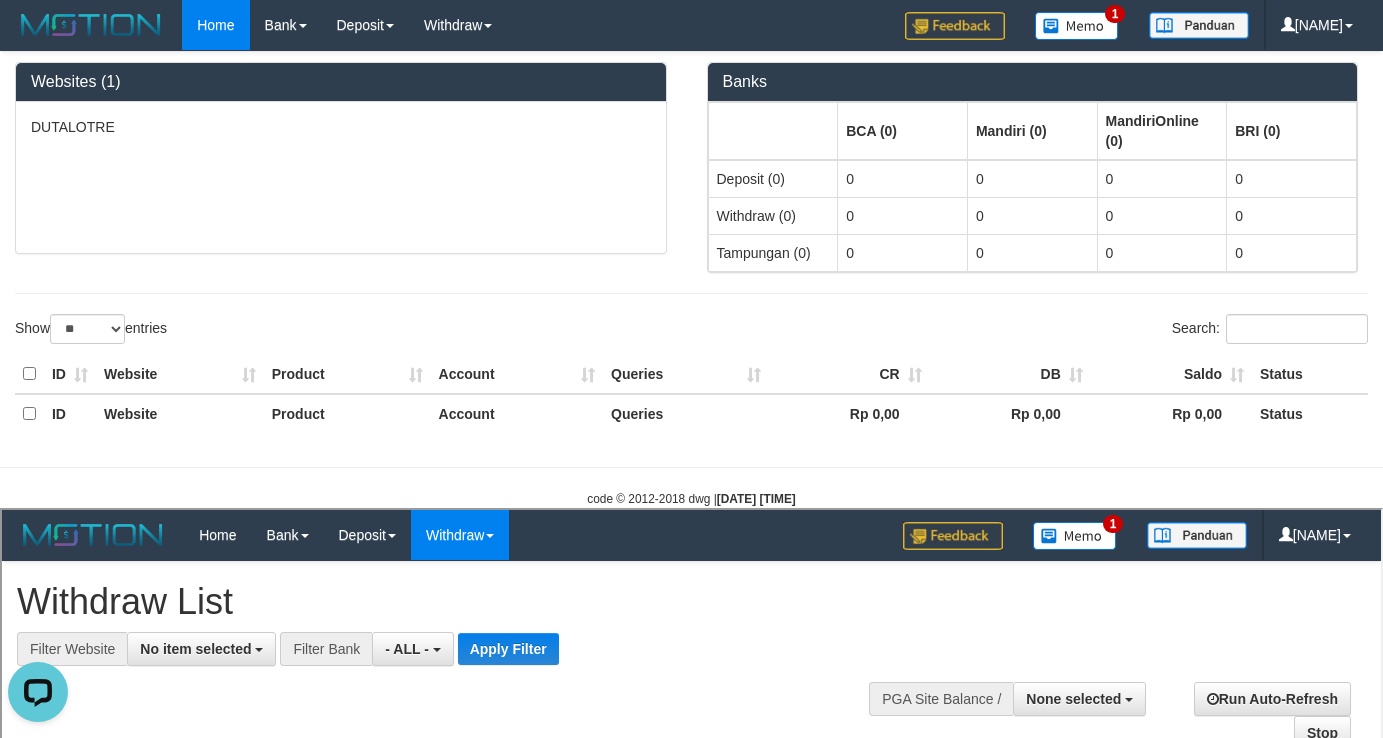 click on "Auto Withdraw (OFF)" at bounding box center [47, 1270] 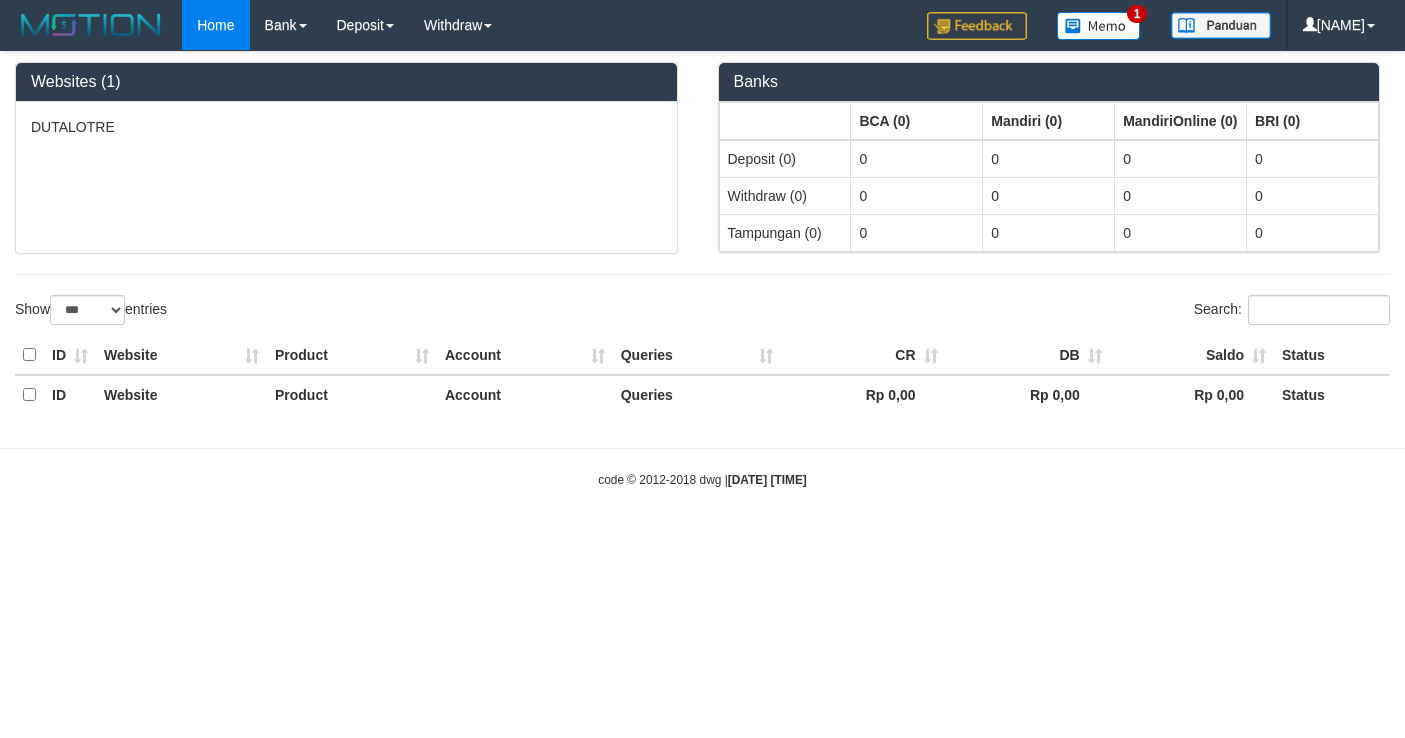 select on "***" 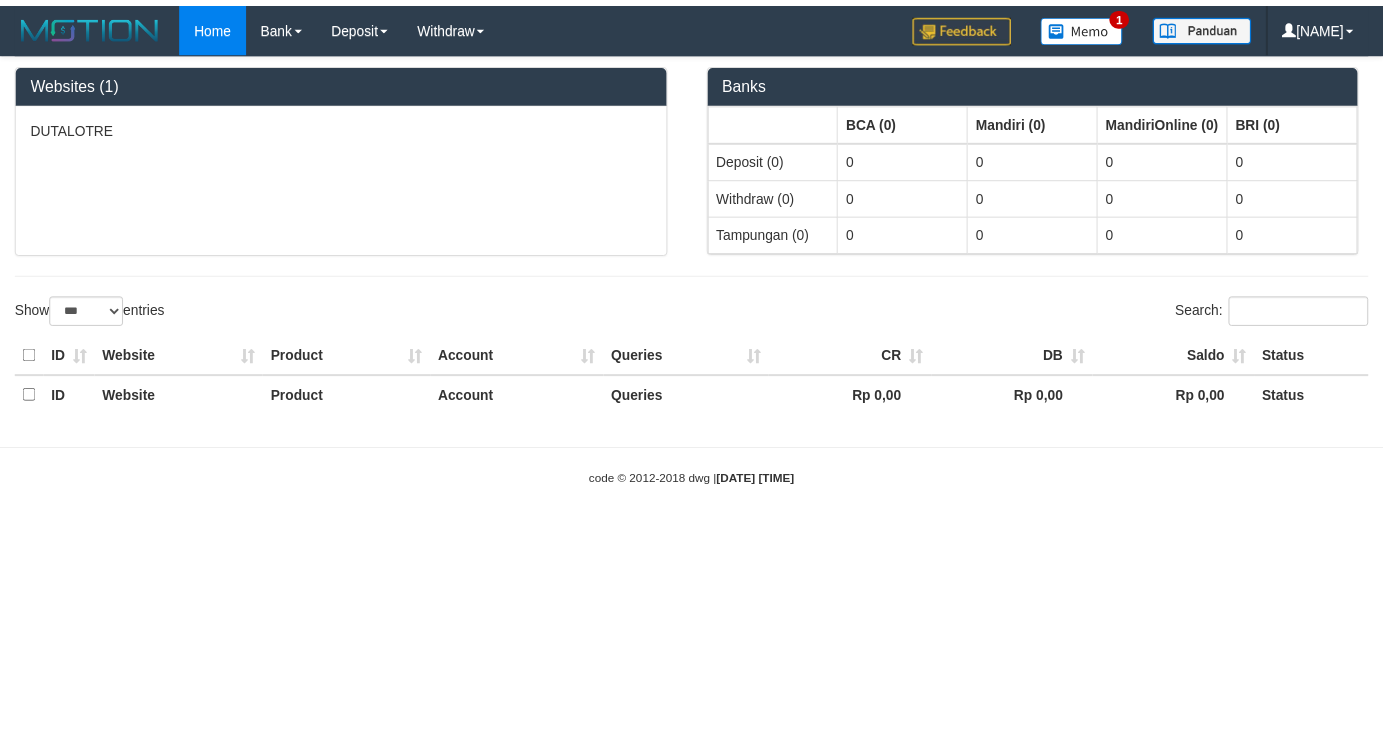 scroll, scrollTop: 0, scrollLeft: 0, axis: both 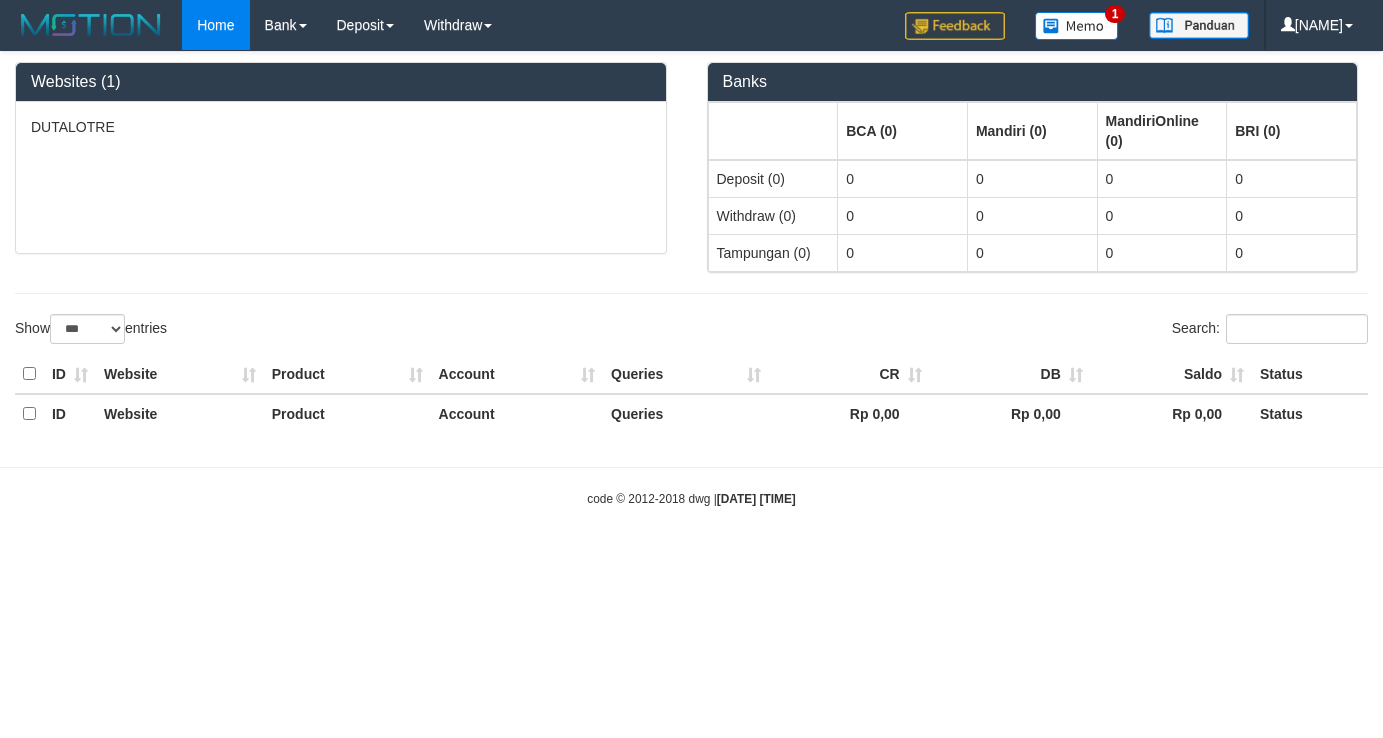 select on "**" 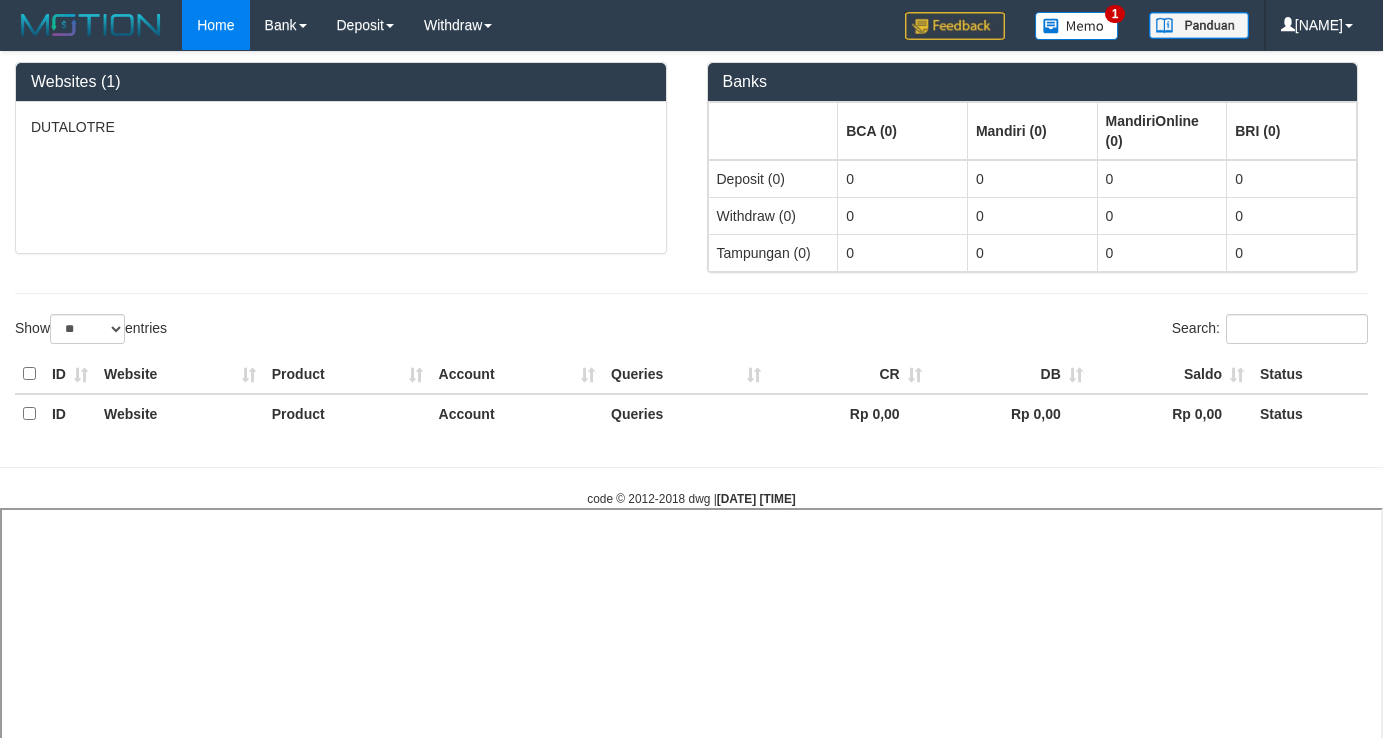 select 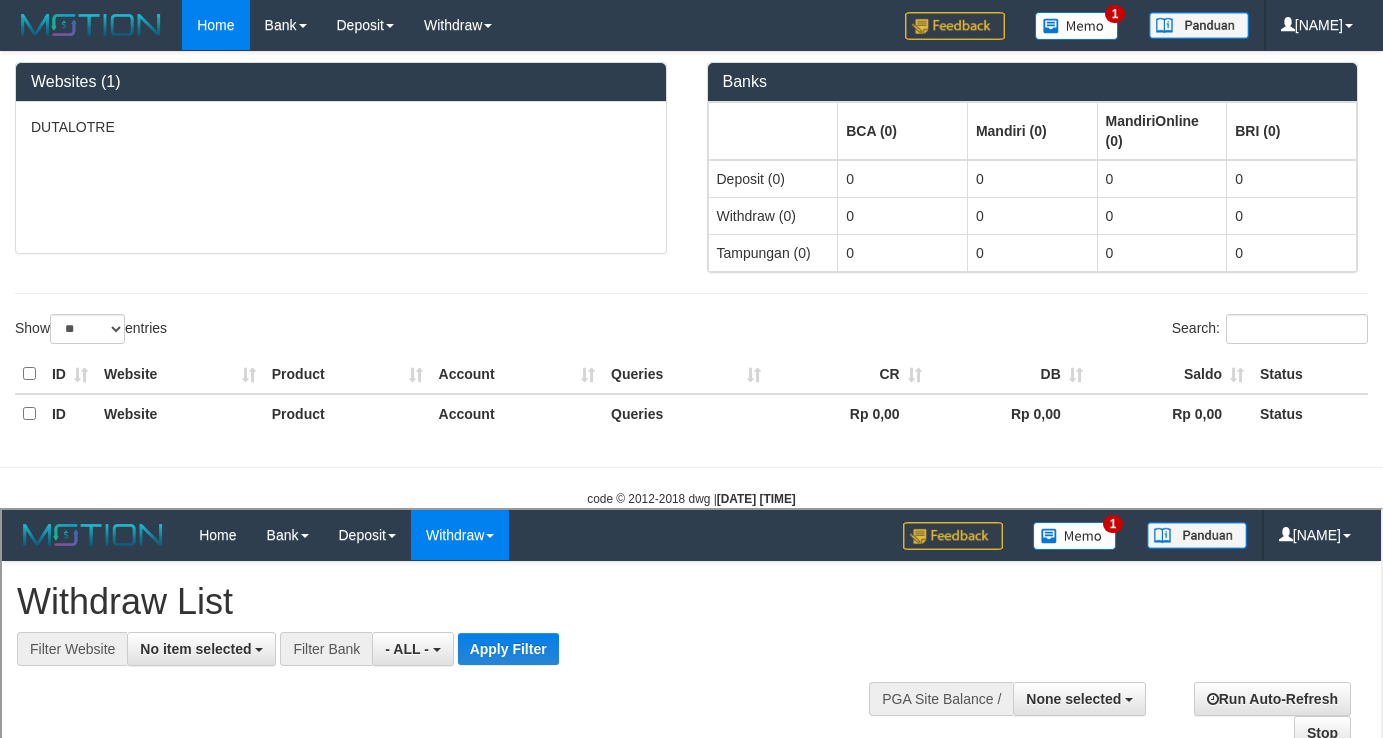 scroll, scrollTop: 0, scrollLeft: 0, axis: both 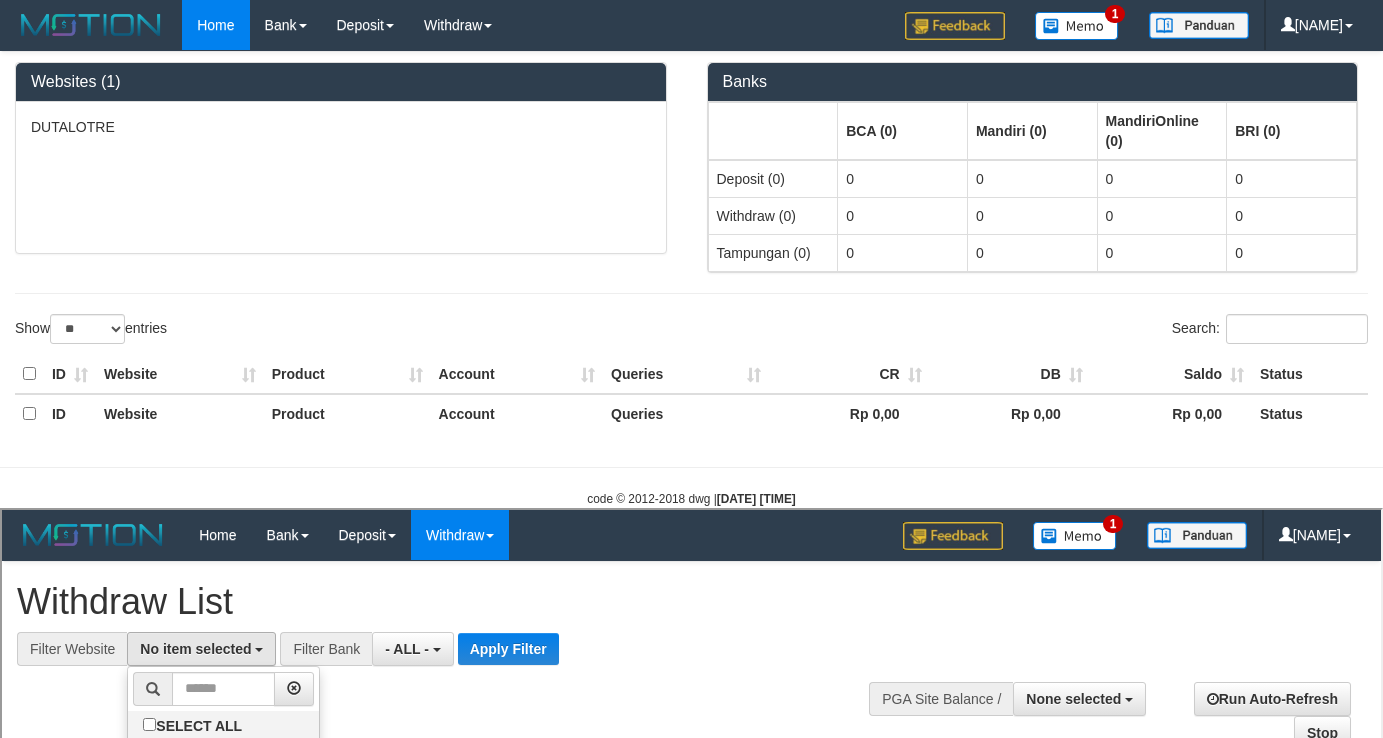 select on "****" 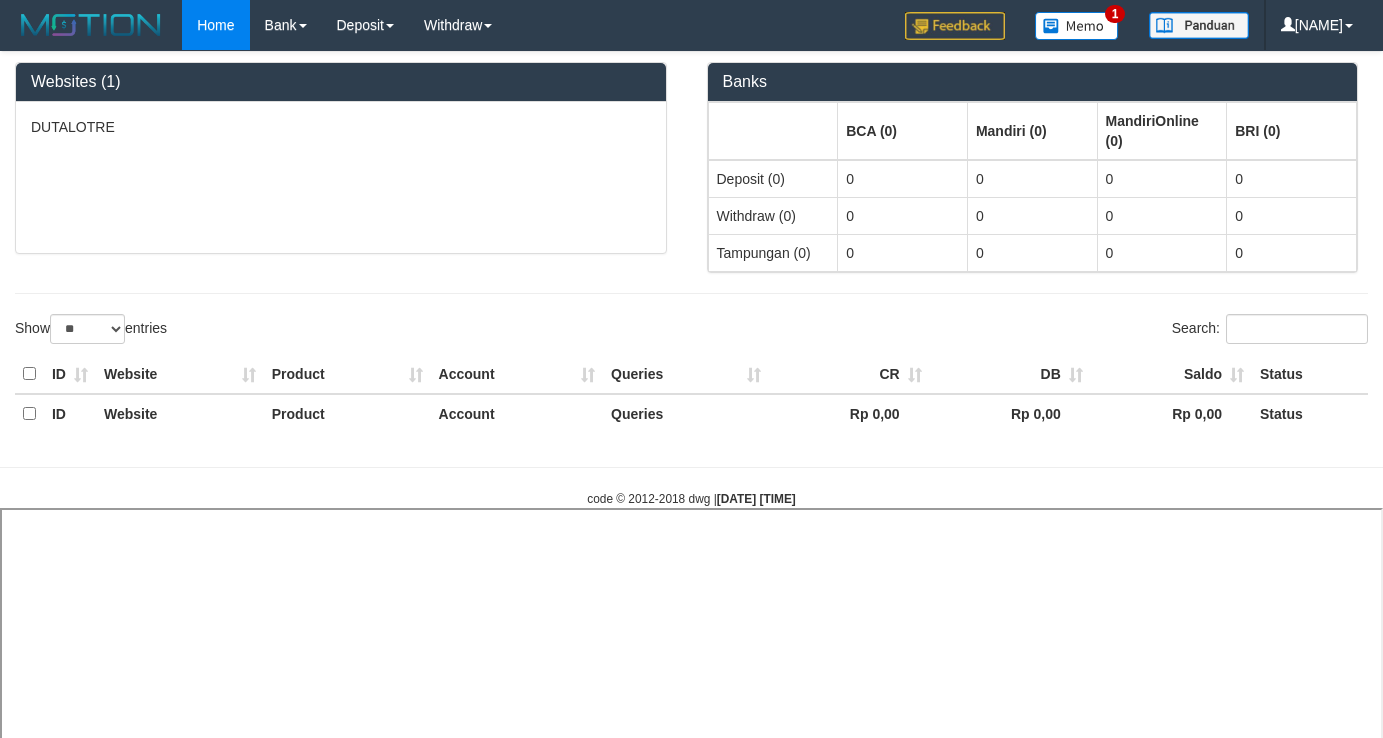select 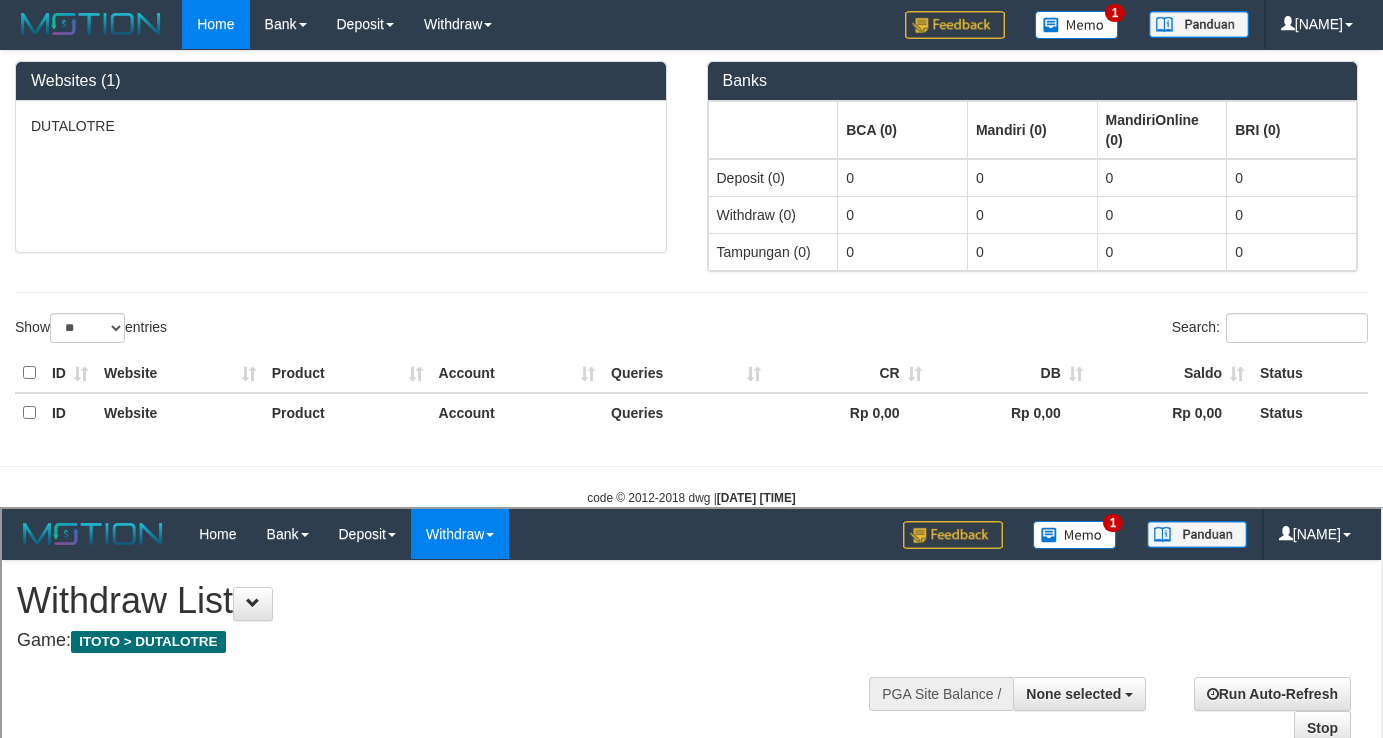scroll, scrollTop: 0, scrollLeft: 0, axis: both 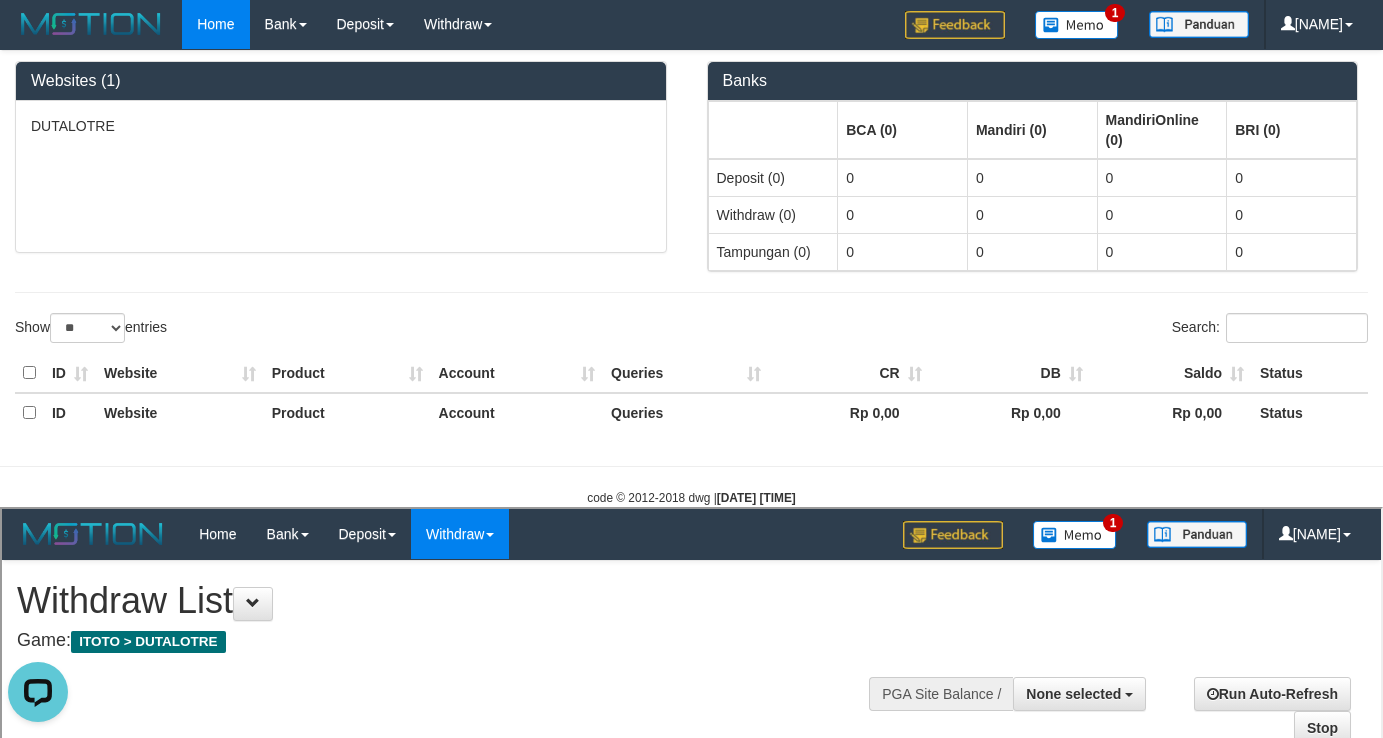 click on "DUTALOTRE" at bounding box center [341, 176] 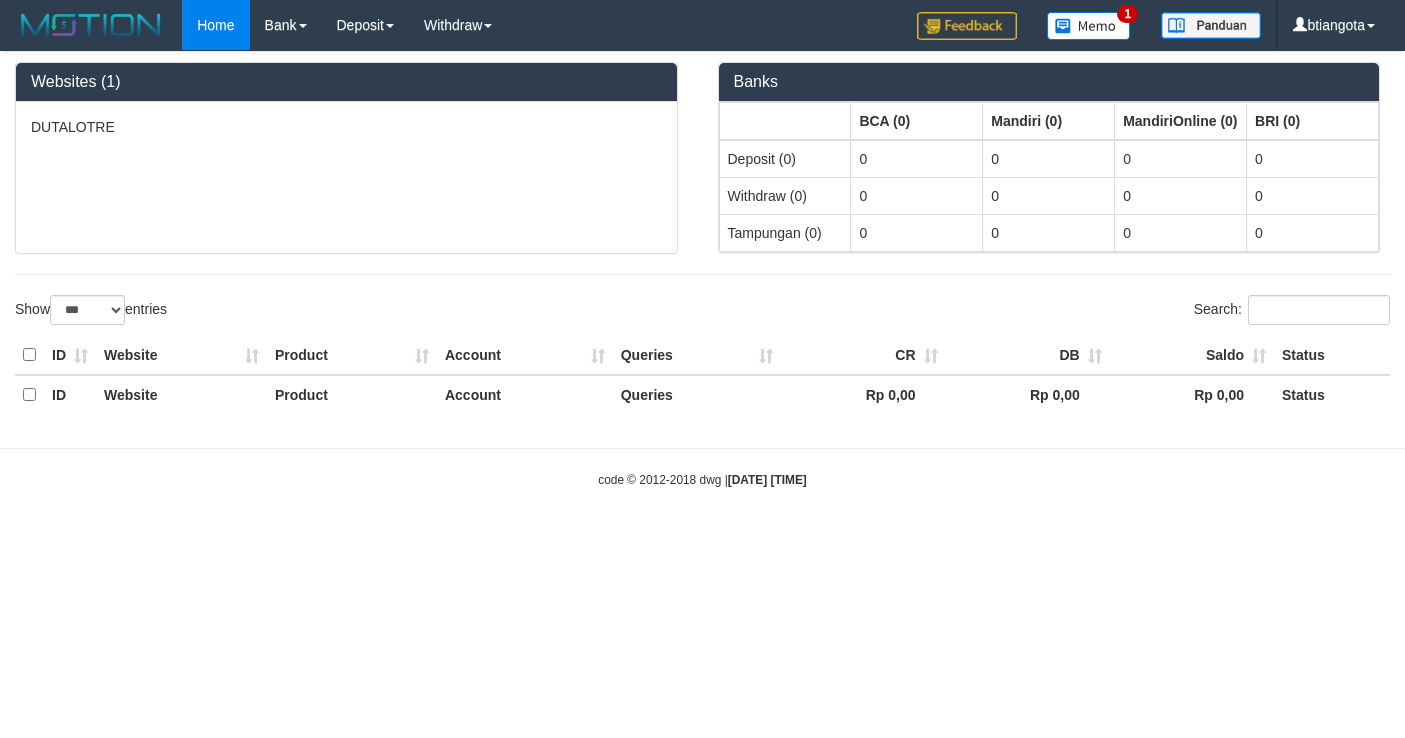 select on "***" 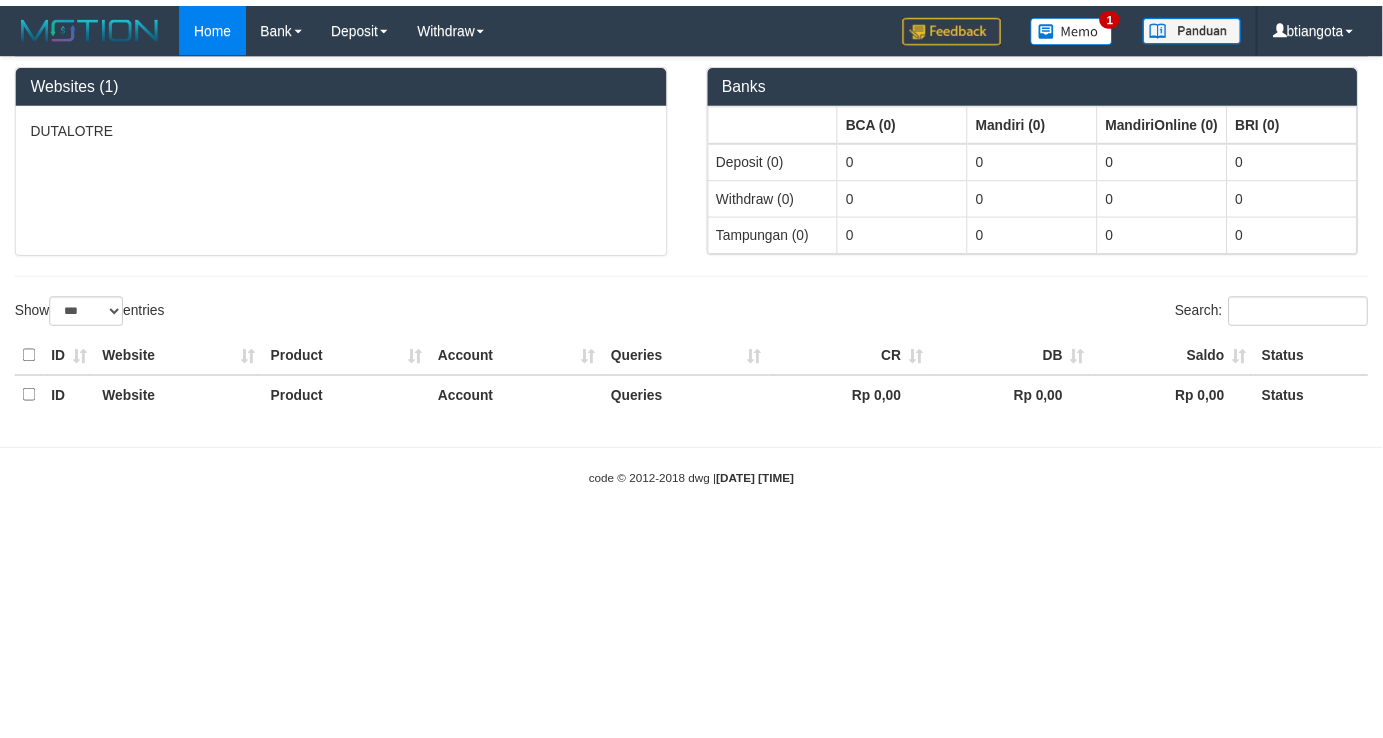 scroll, scrollTop: 1, scrollLeft: 0, axis: vertical 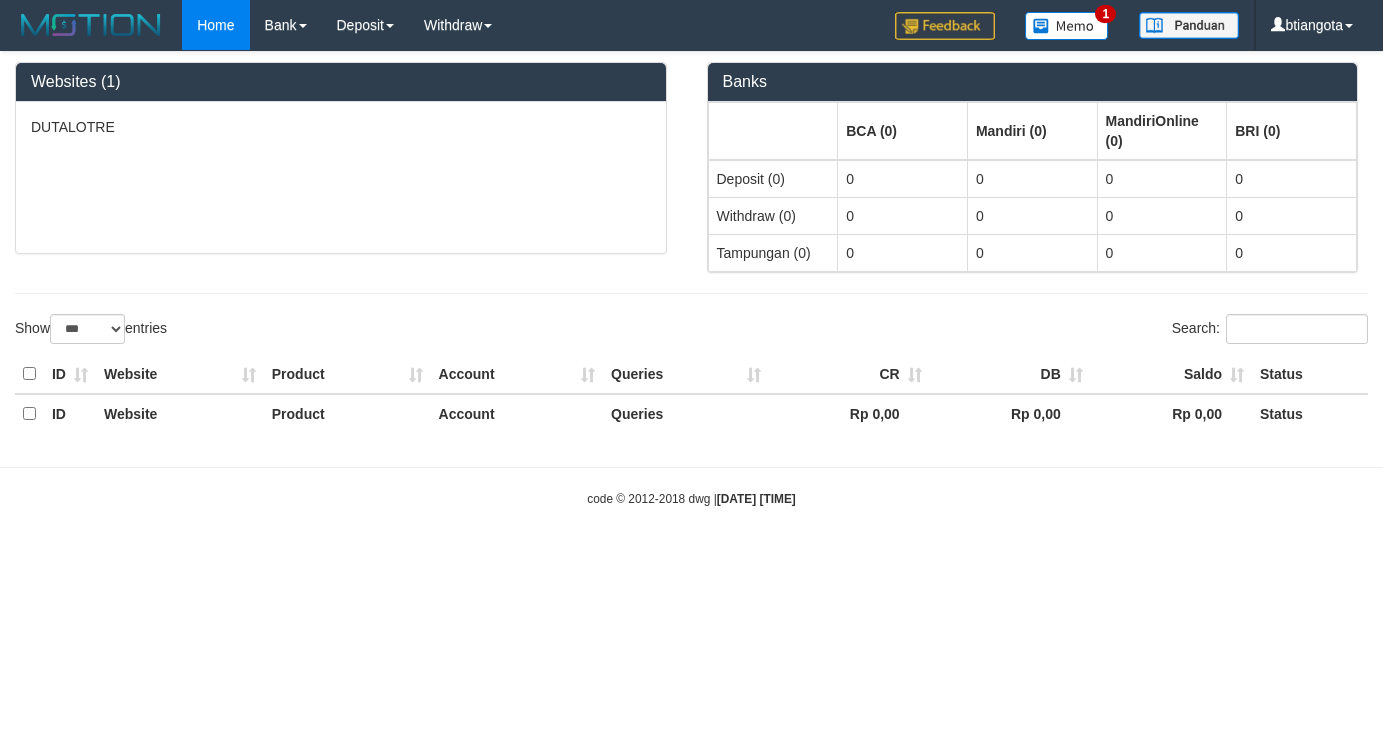 select on "**" 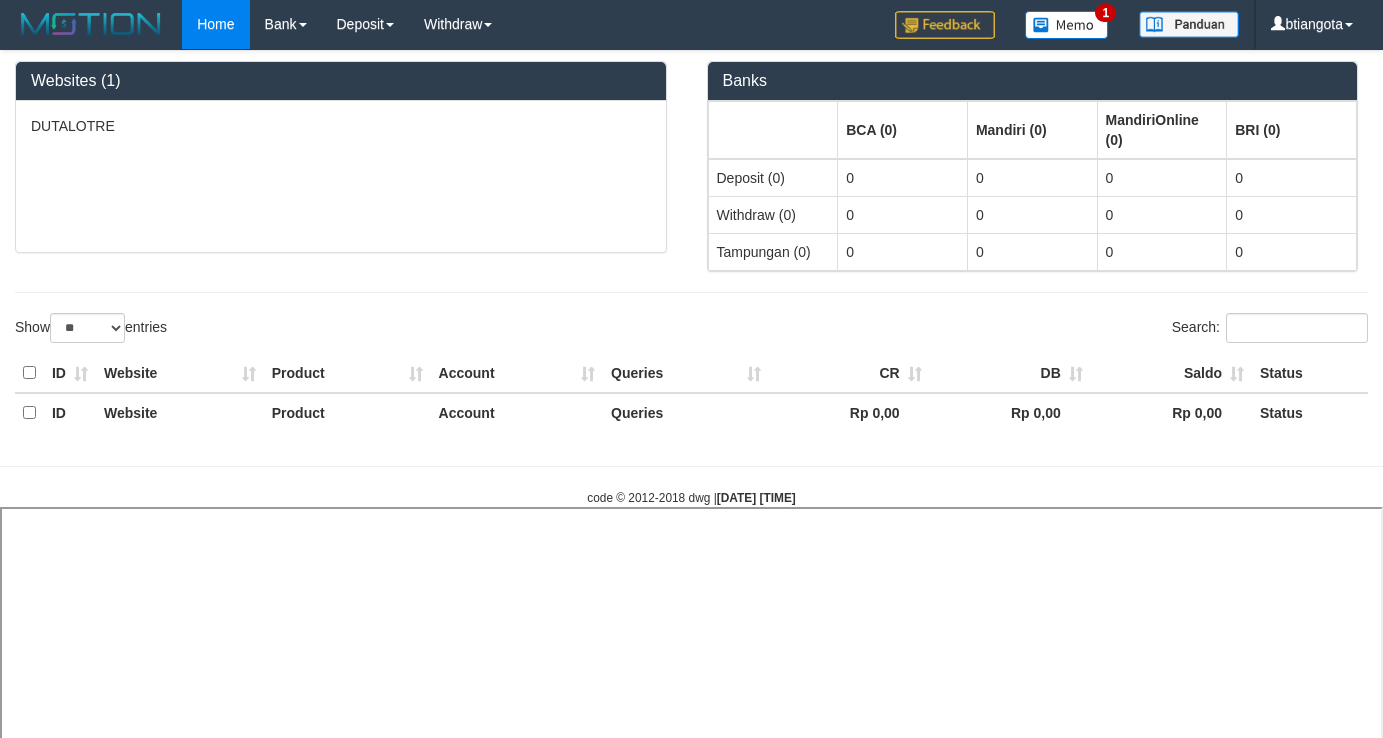 select 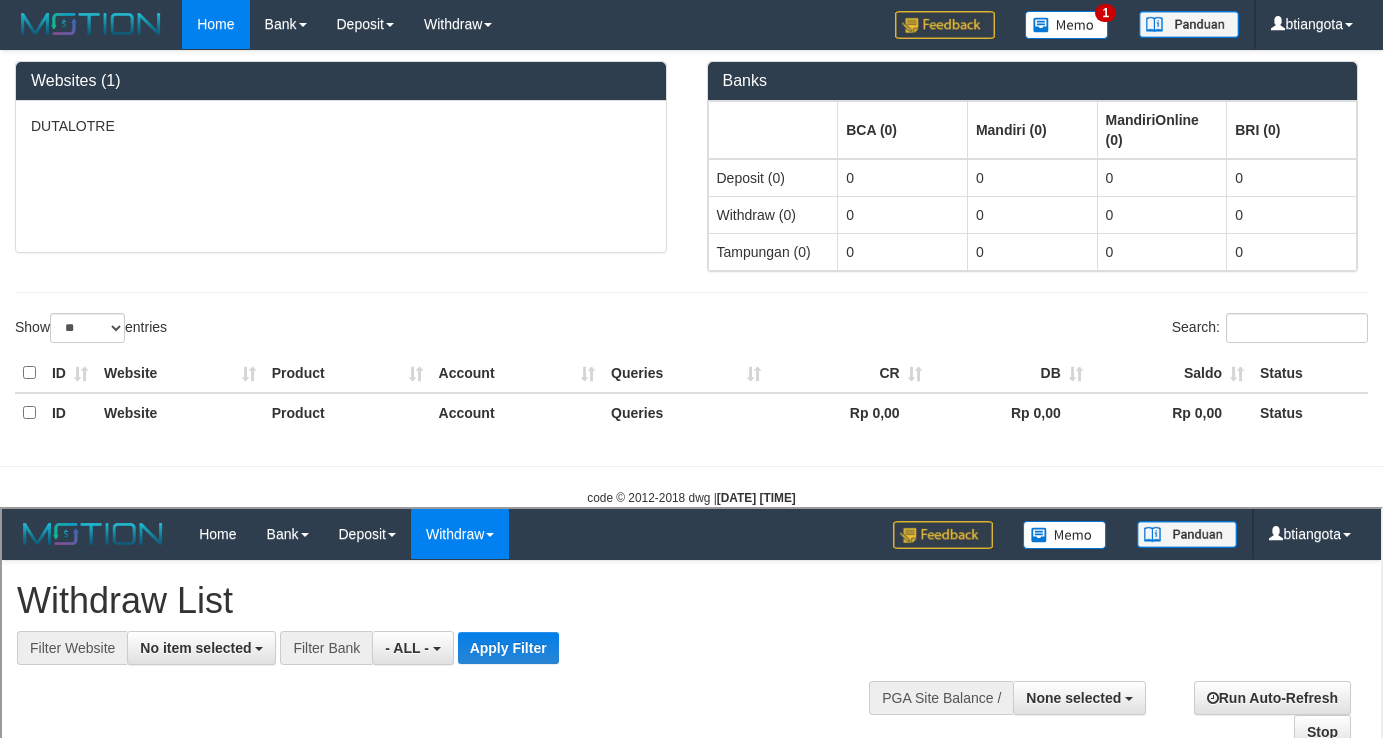scroll, scrollTop: 0, scrollLeft: 0, axis: both 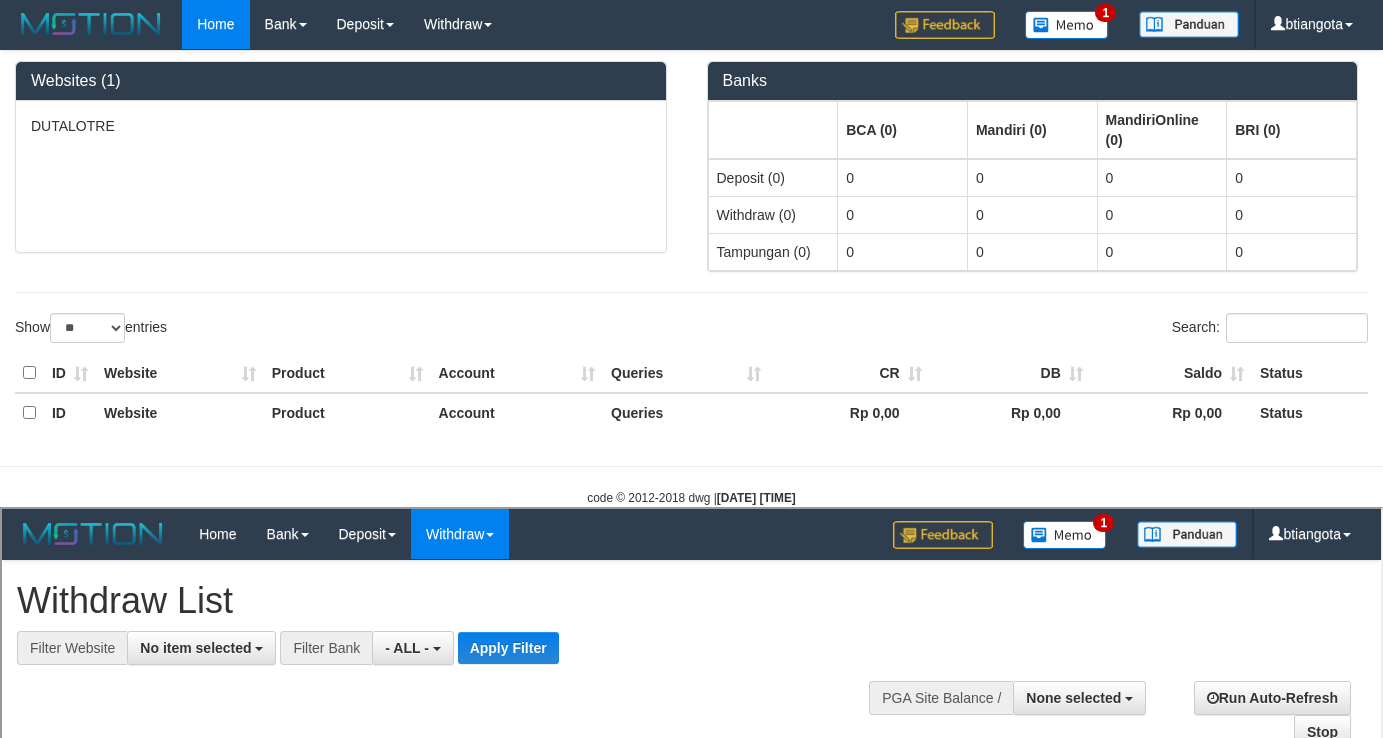 click on "Auto Withdraw (OFF)" at bounding box center [47, 1269] 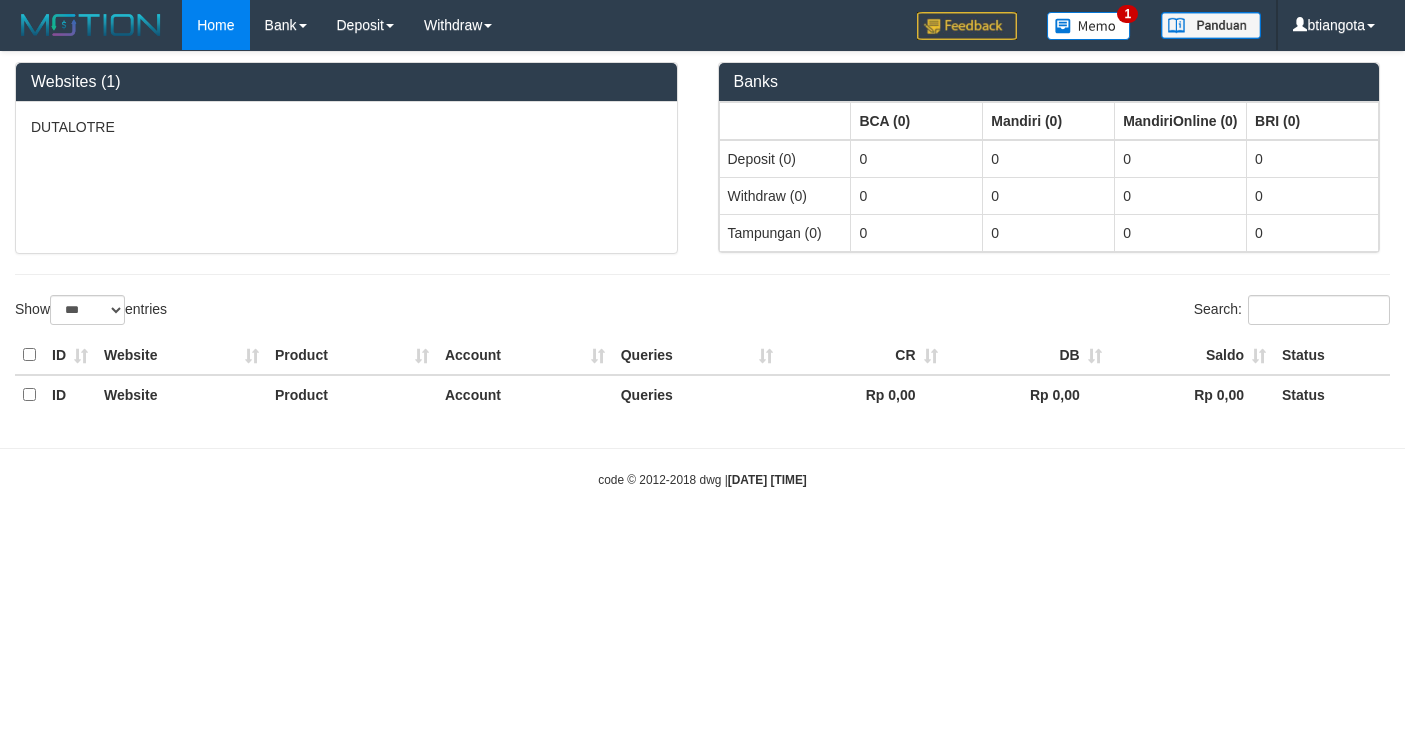 select on "***" 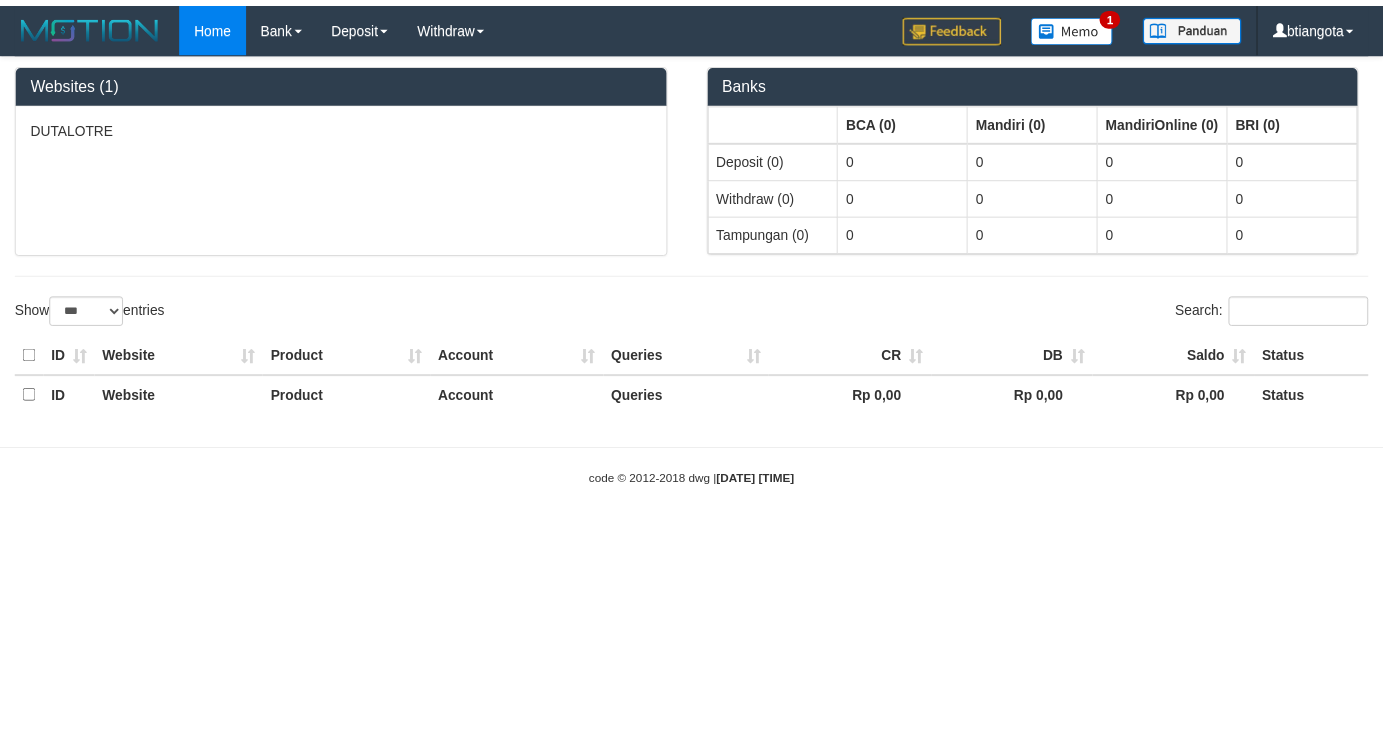 scroll, scrollTop: 1, scrollLeft: 0, axis: vertical 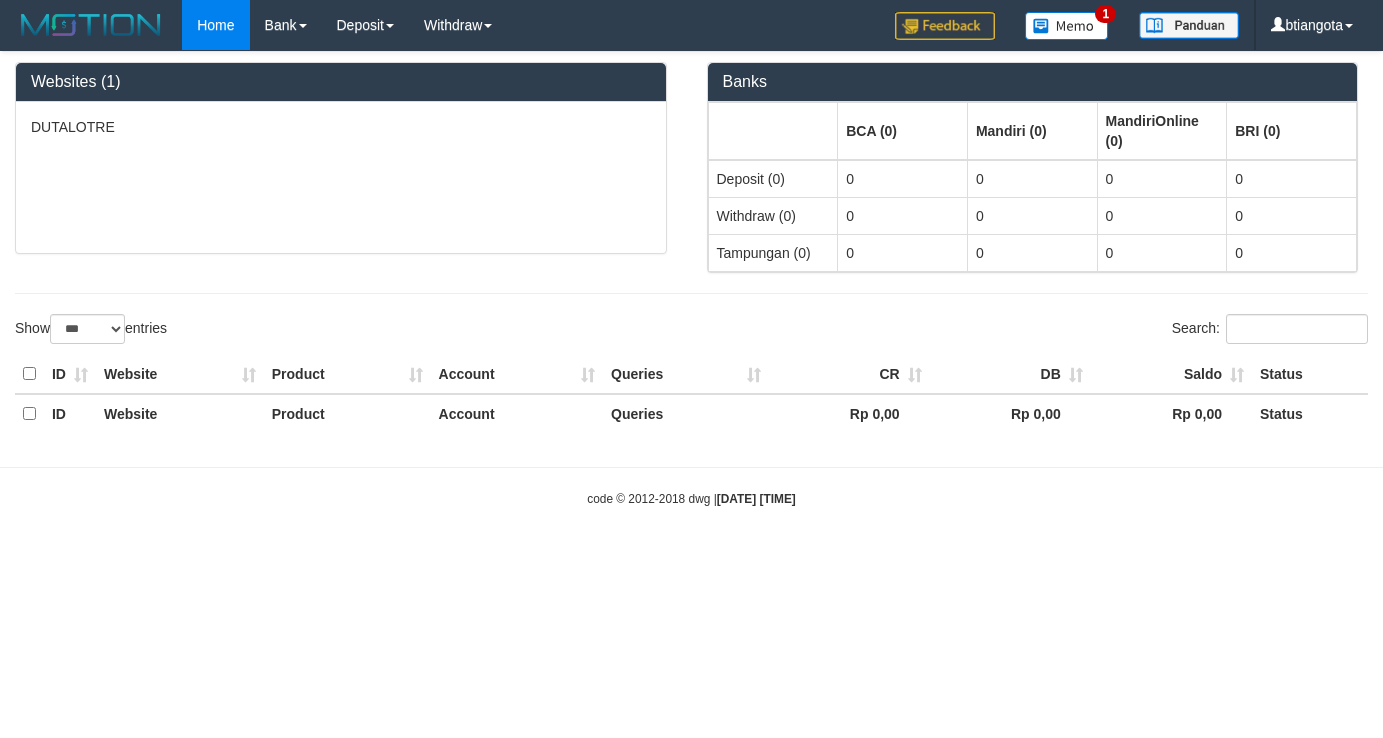 select on "**" 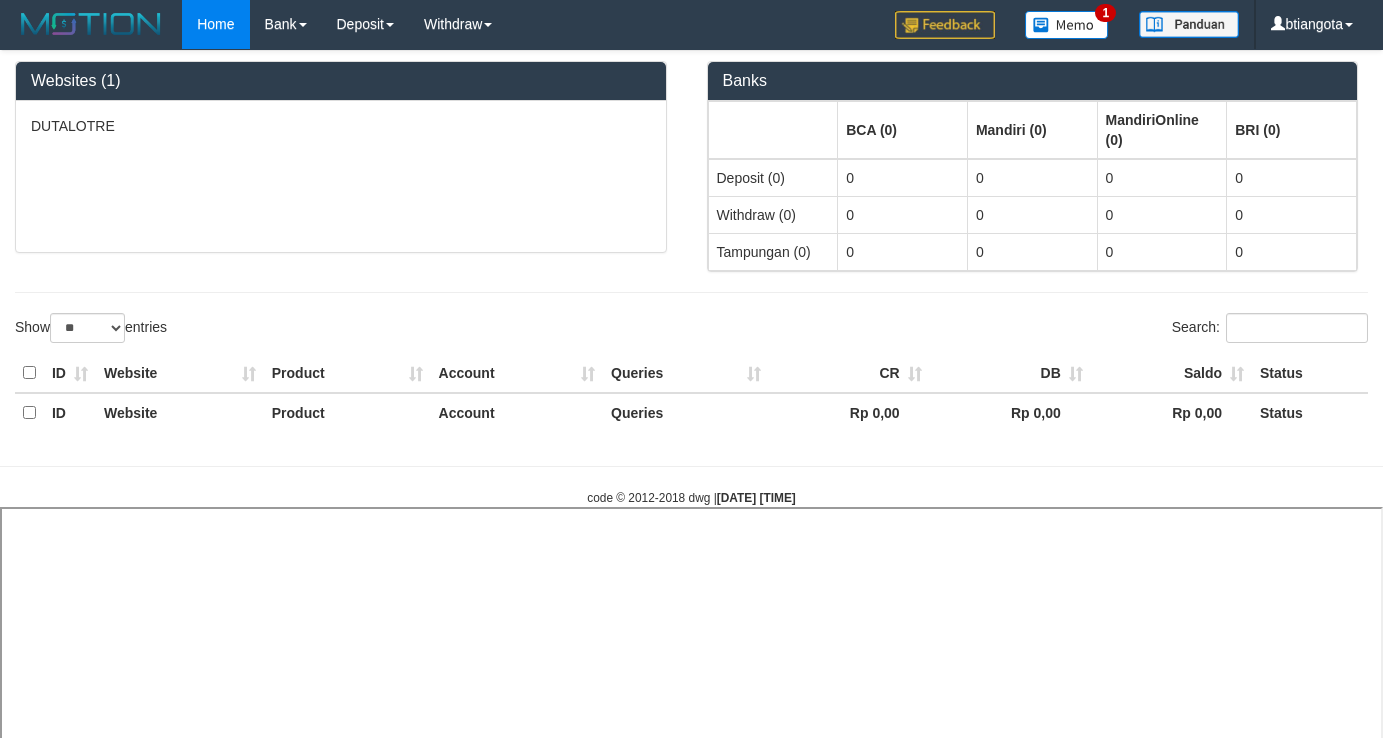 select 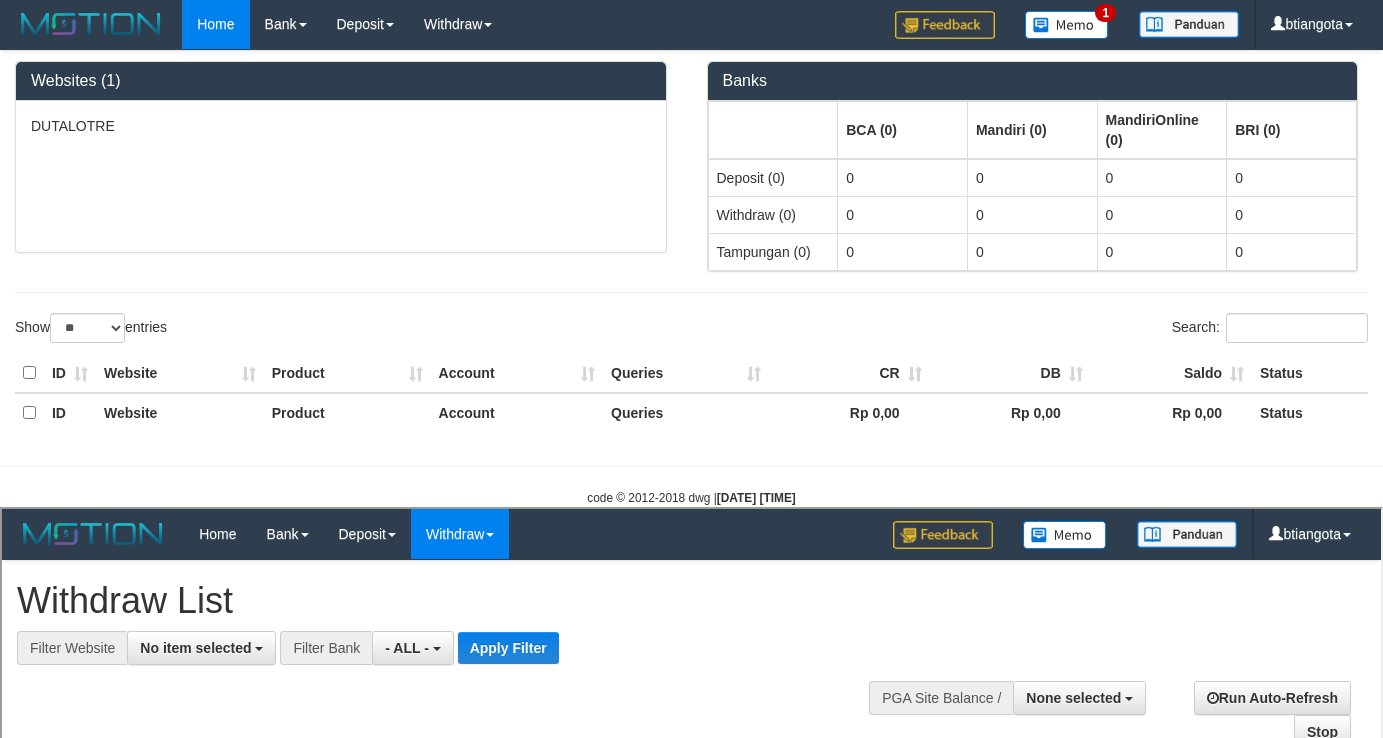 scroll, scrollTop: 0, scrollLeft: 0, axis: both 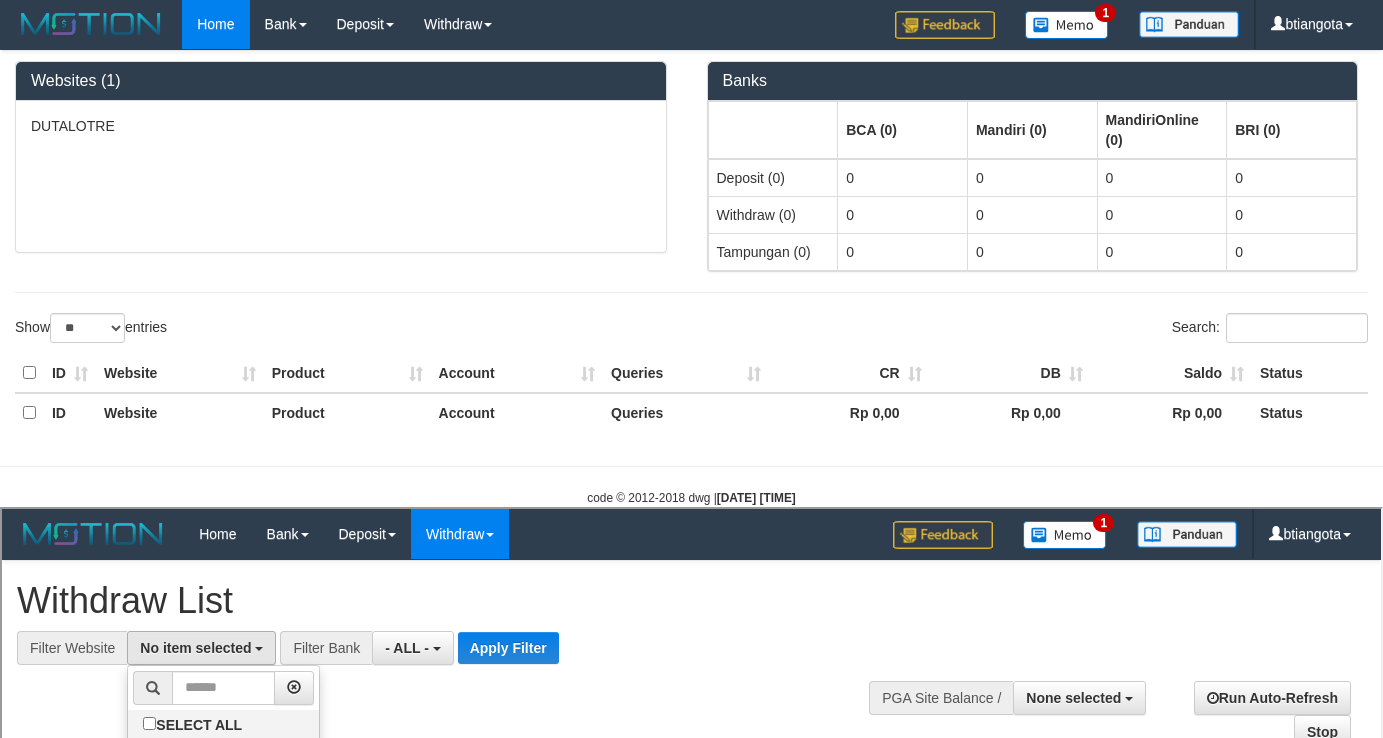 select on "****" 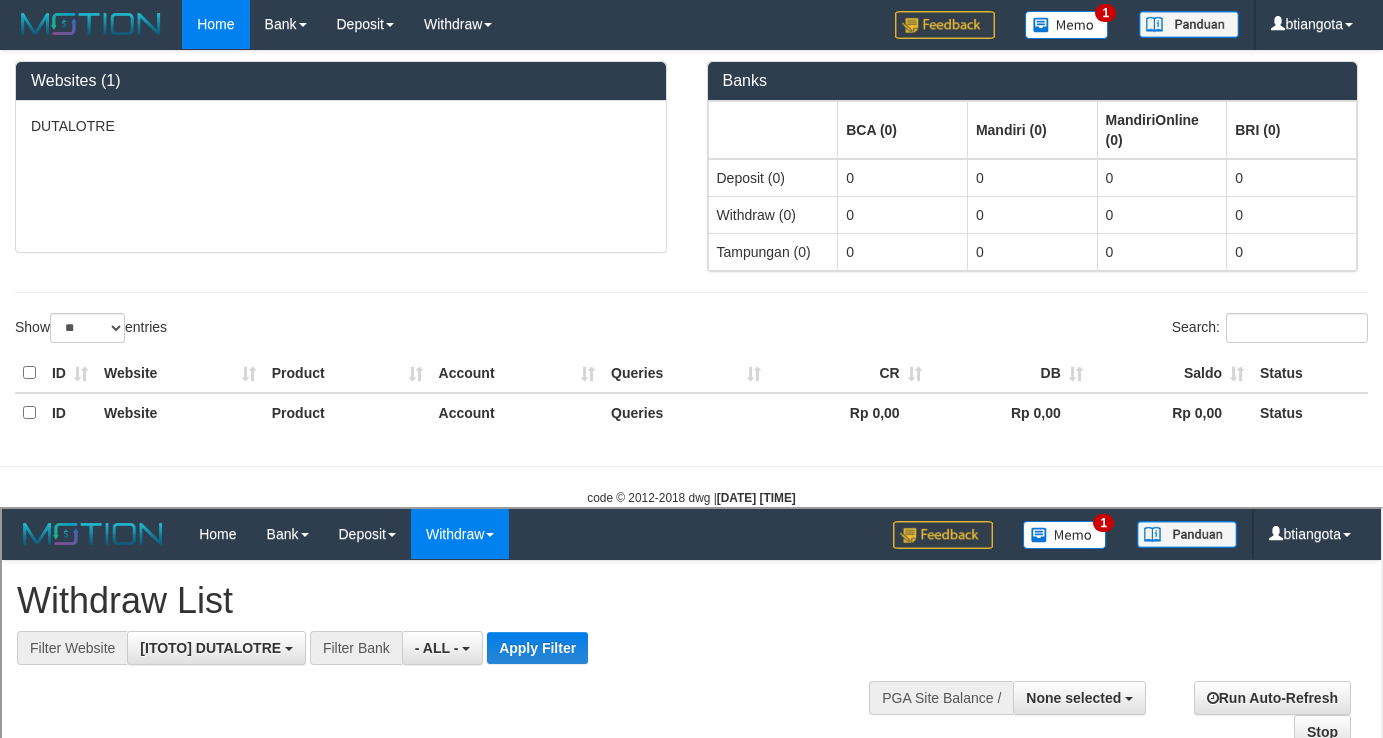 scroll, scrollTop: 18, scrollLeft: 0, axis: vertical 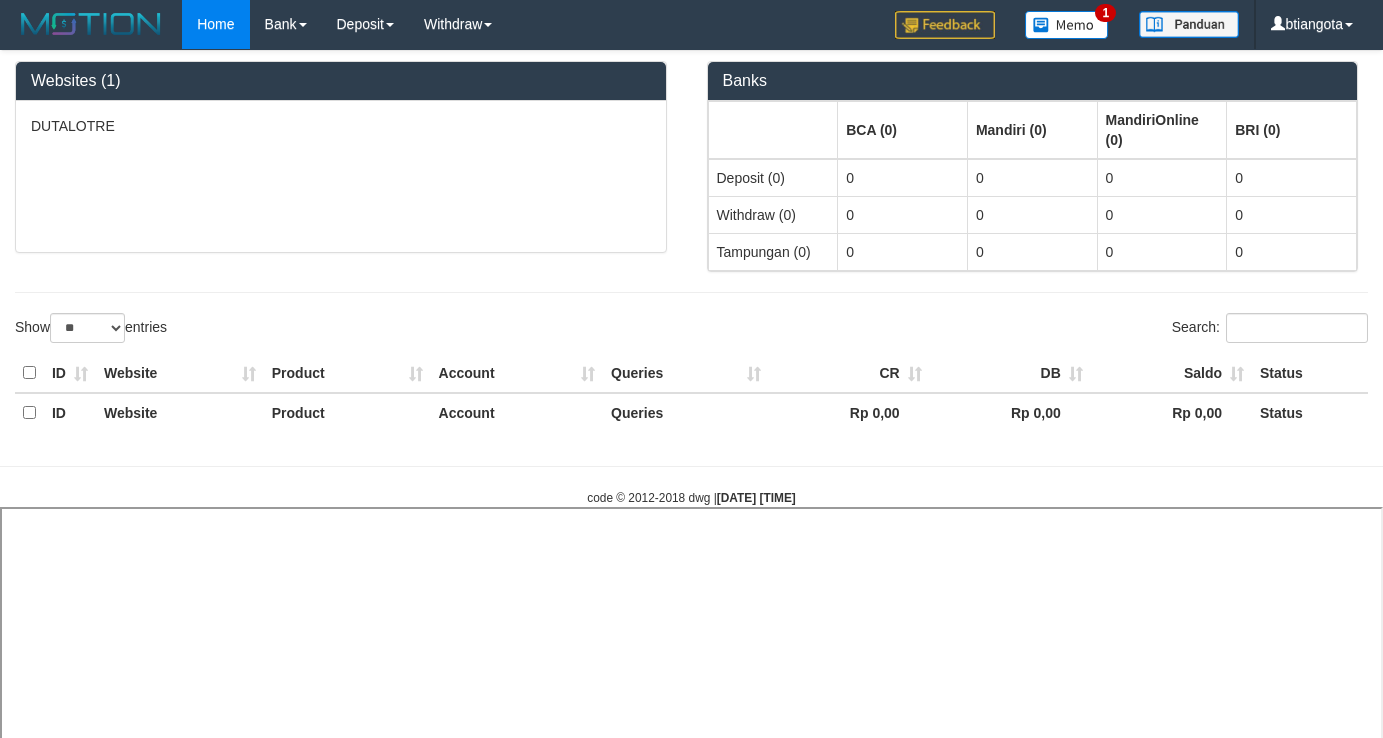 select 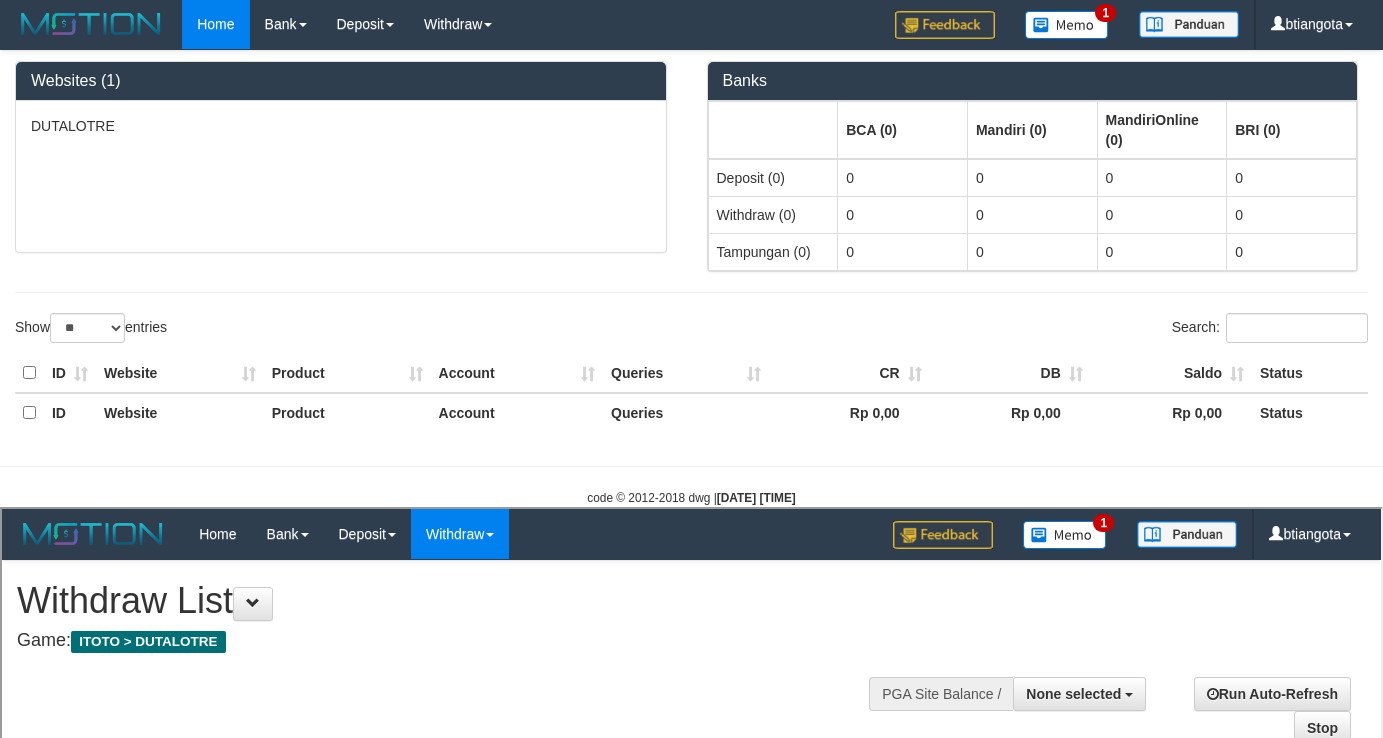 scroll, scrollTop: 0, scrollLeft: 0, axis: both 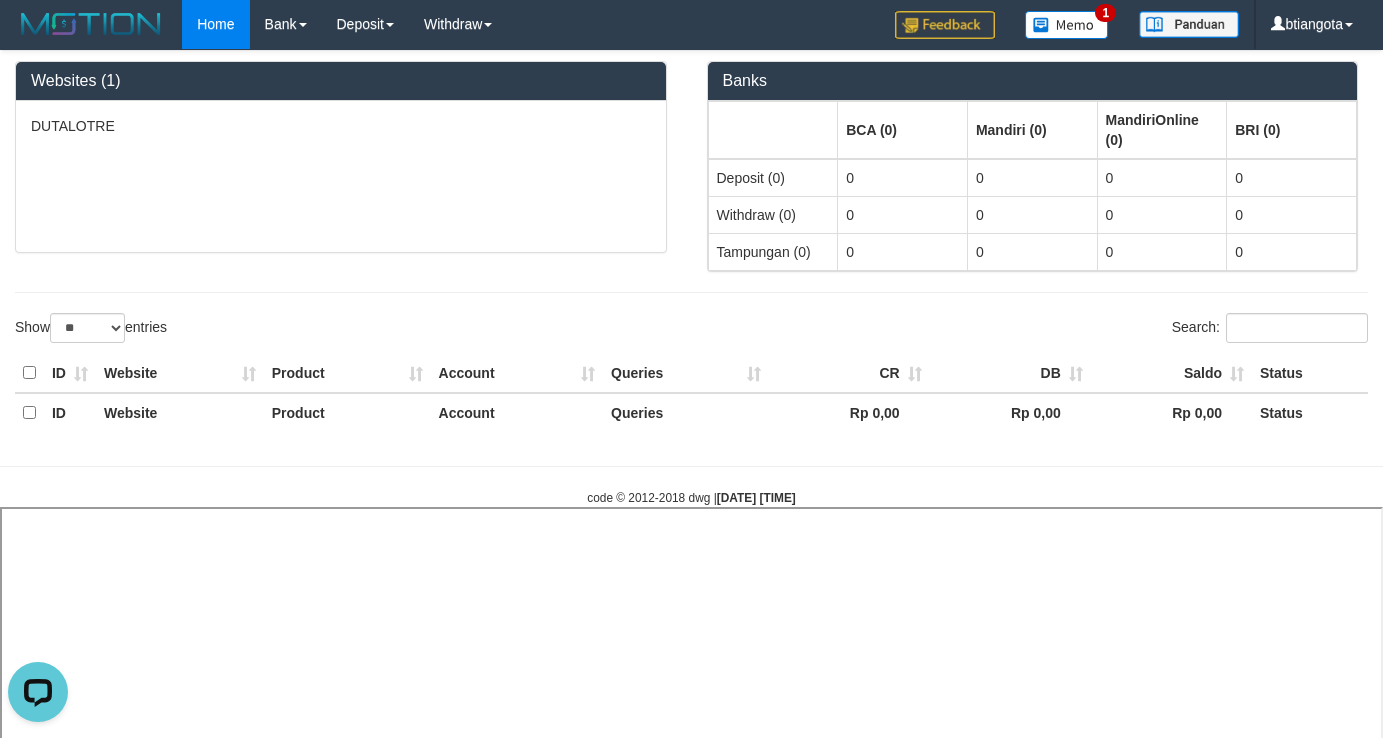 select 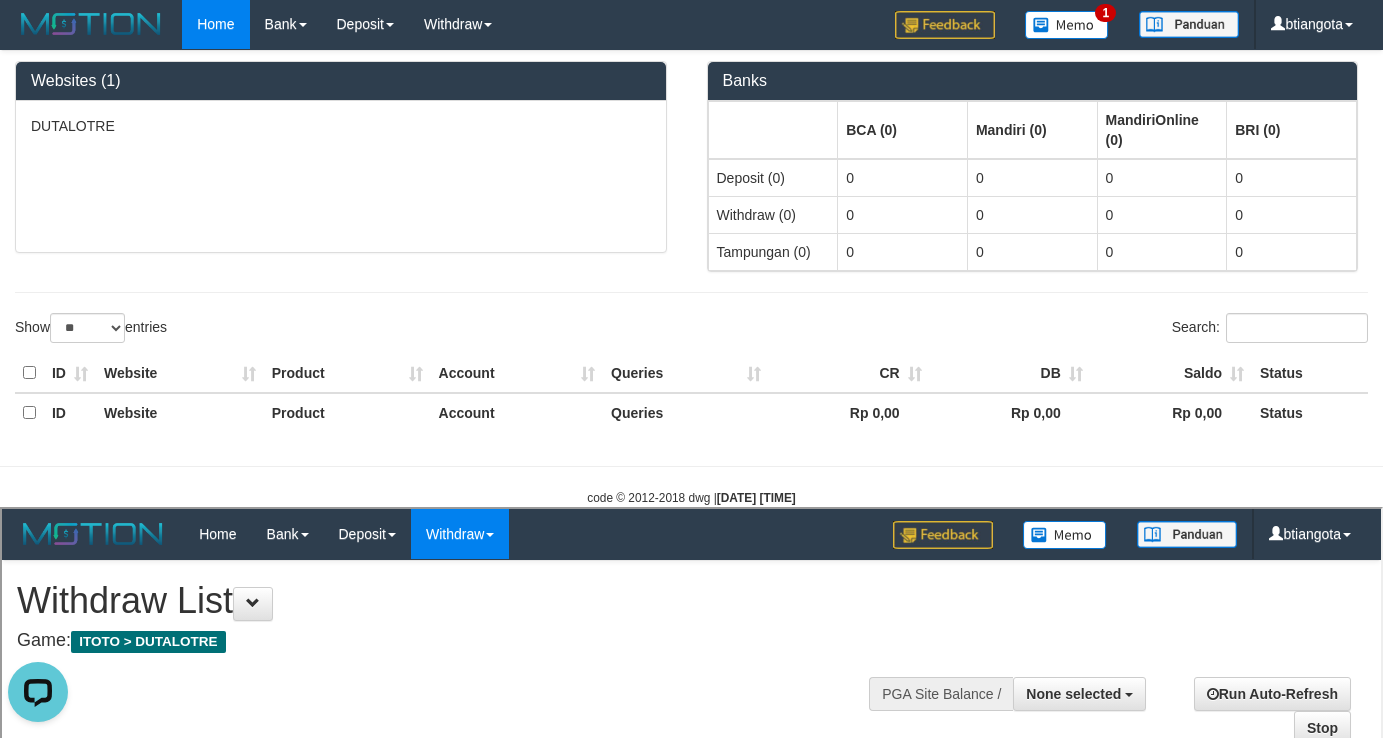 scroll, scrollTop: 0, scrollLeft: 0, axis: both 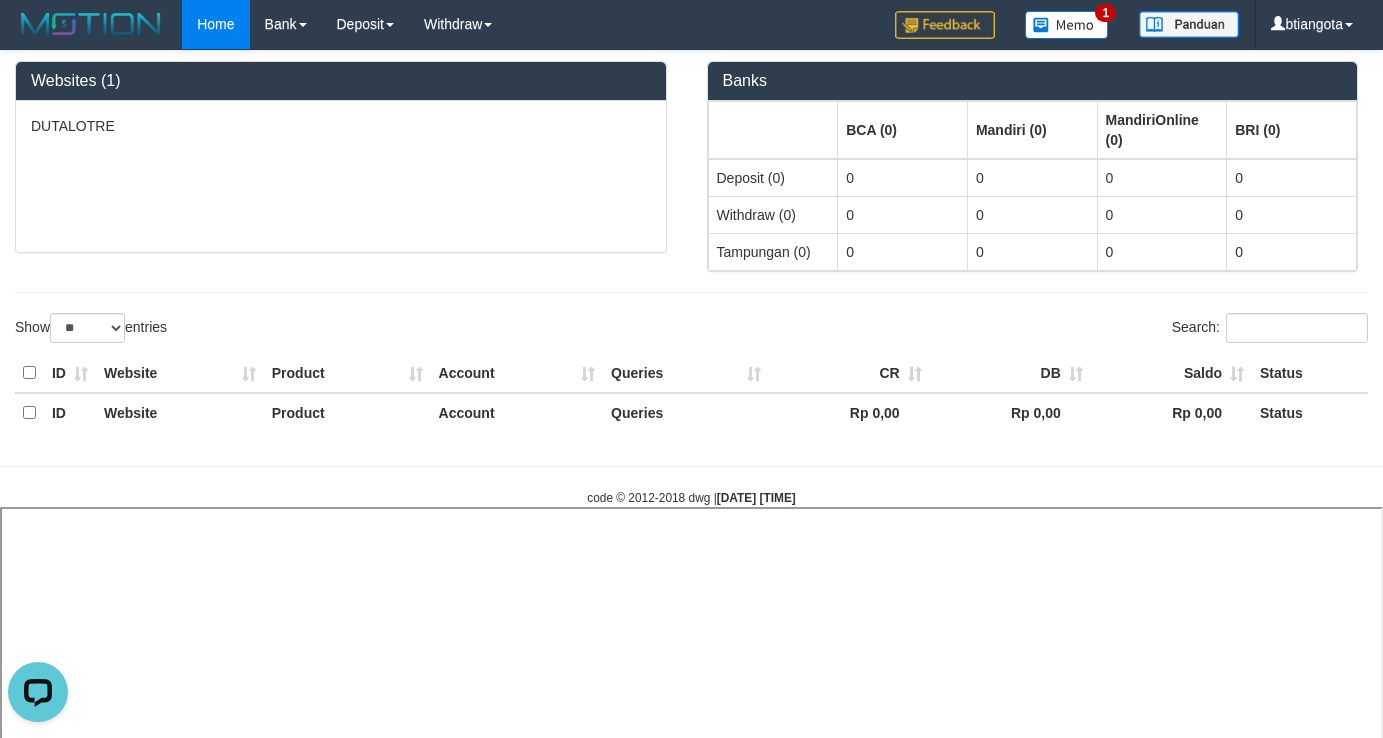 select 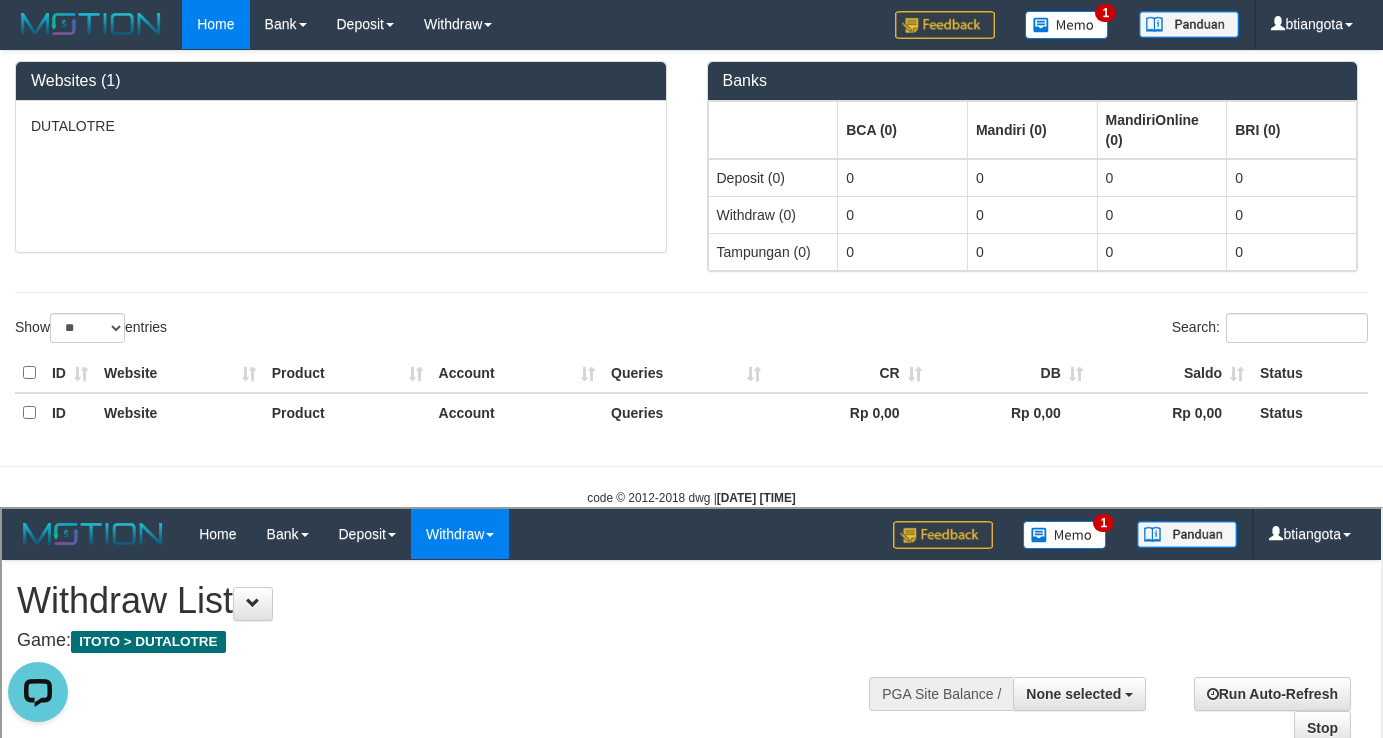 scroll, scrollTop: 0, scrollLeft: 0, axis: both 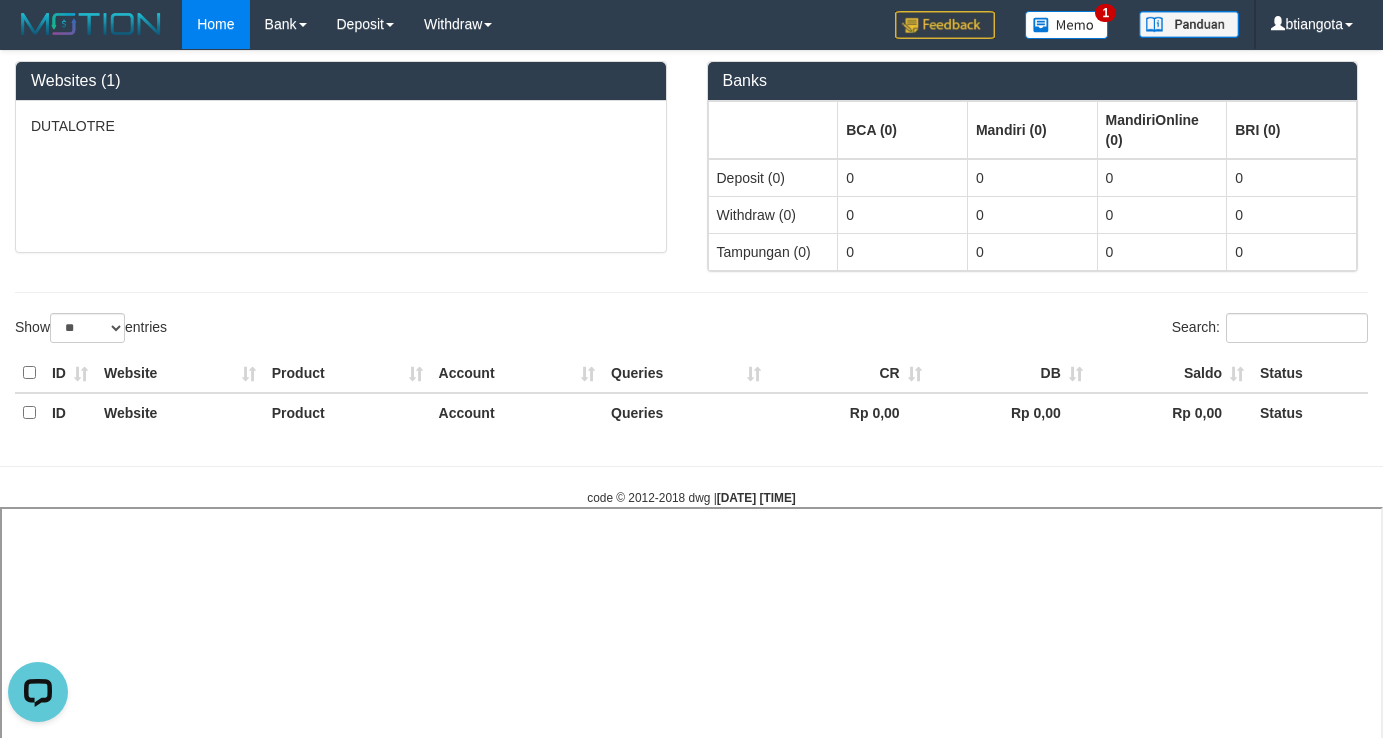 select 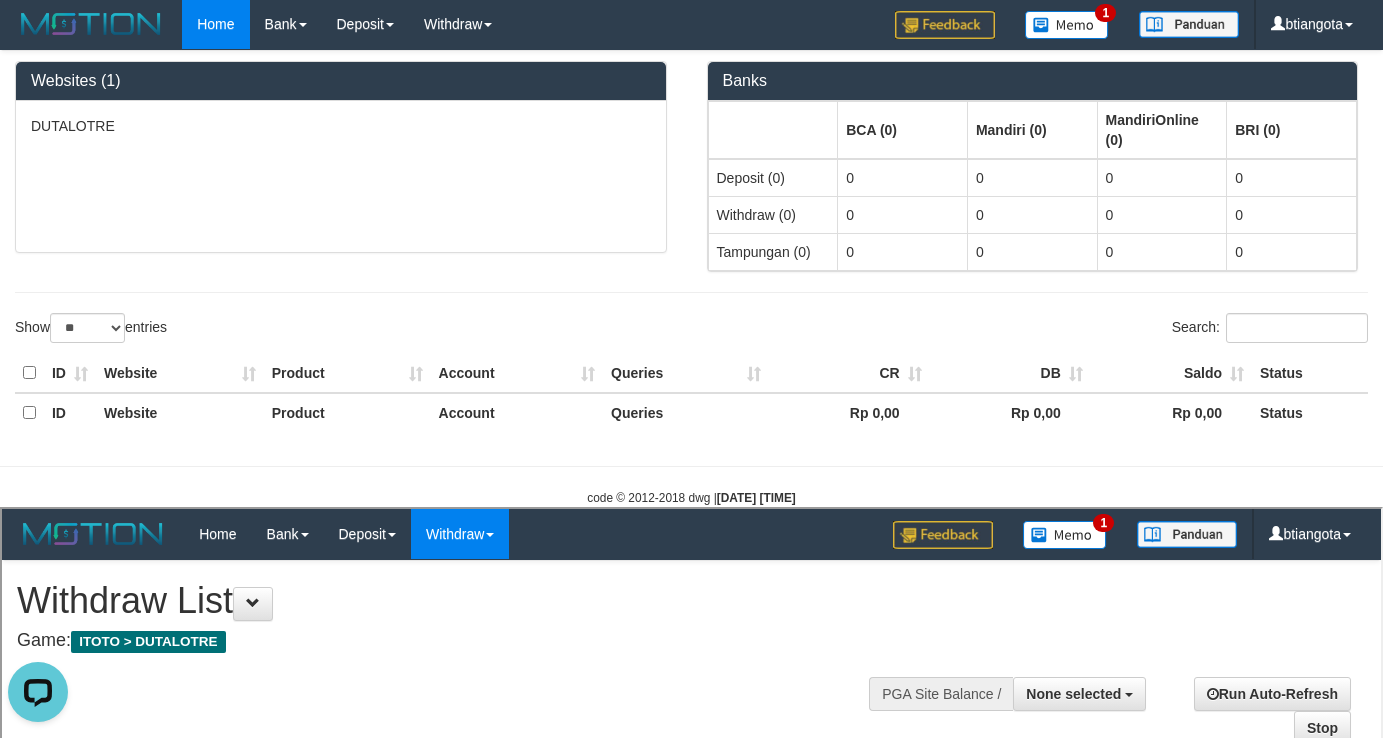 scroll, scrollTop: 0, scrollLeft: 0, axis: both 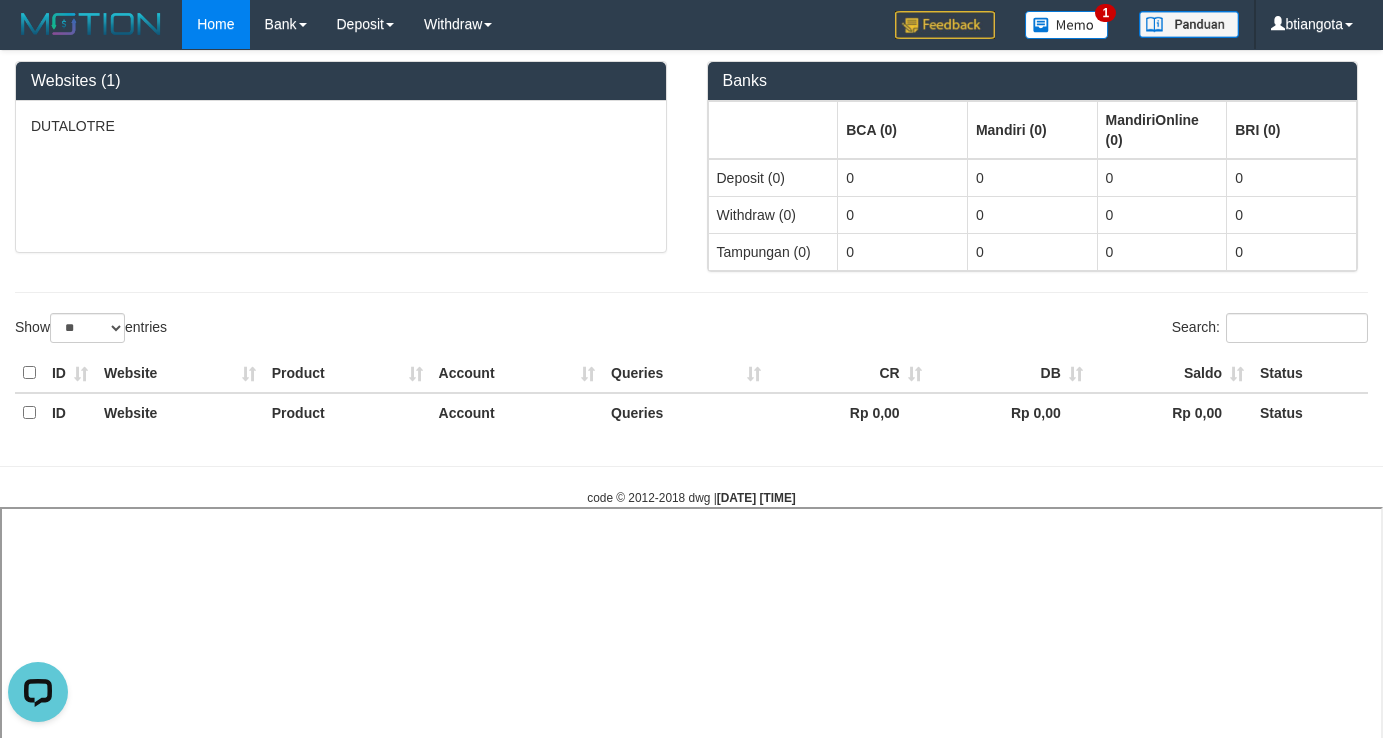 select 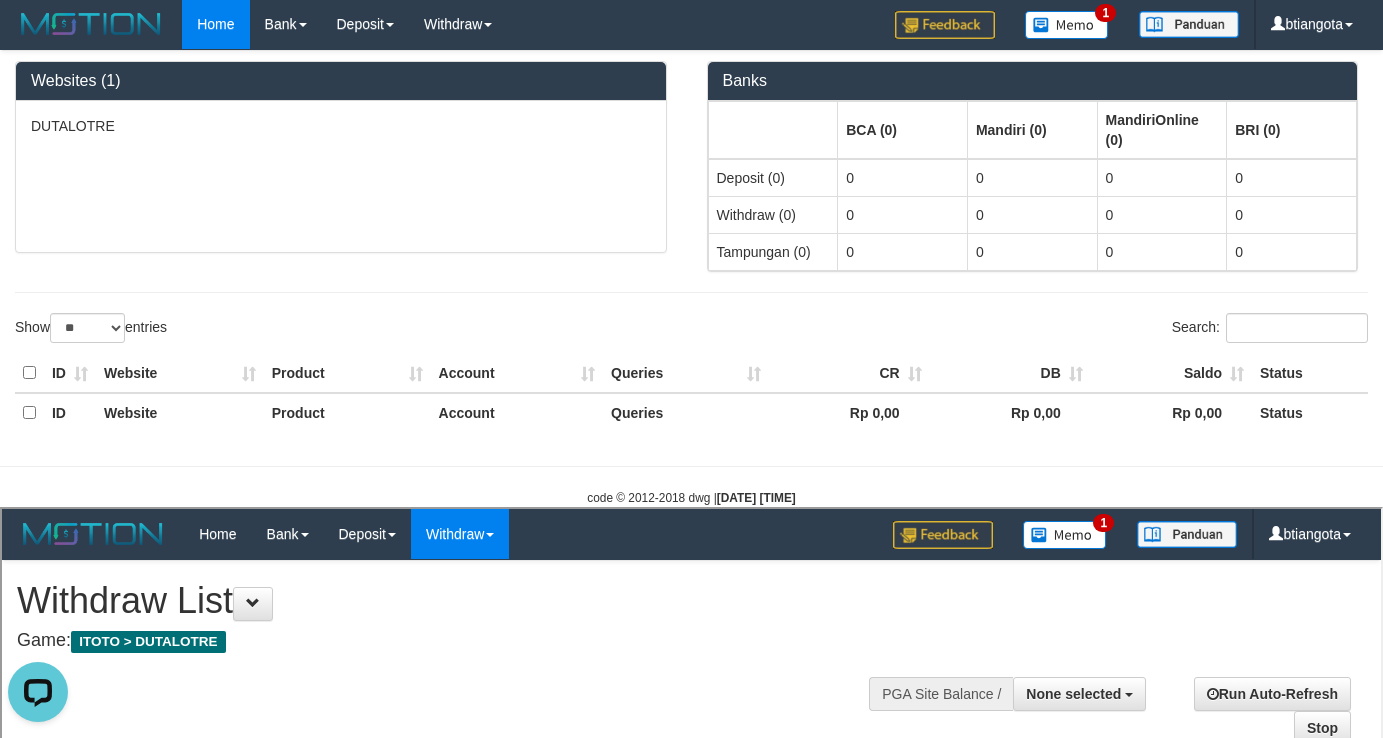 scroll, scrollTop: 0, scrollLeft: 0, axis: both 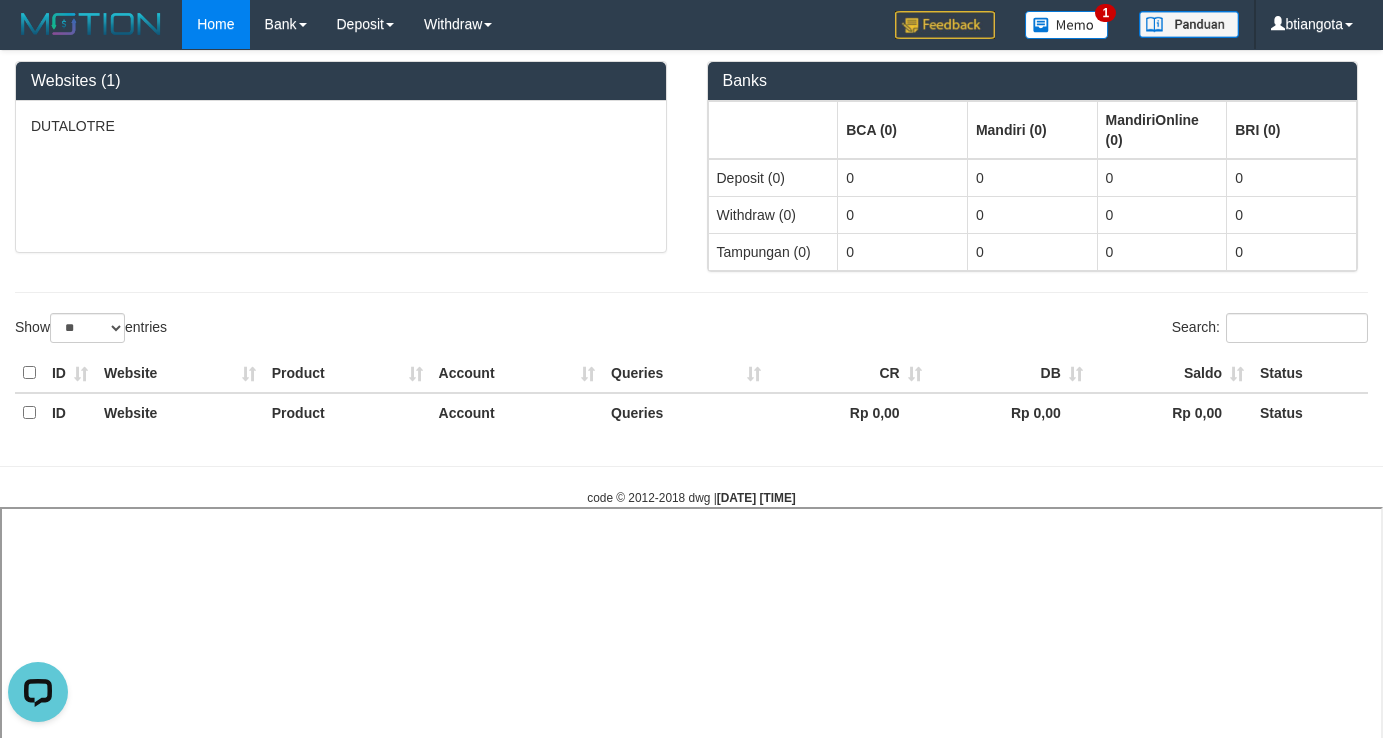 select 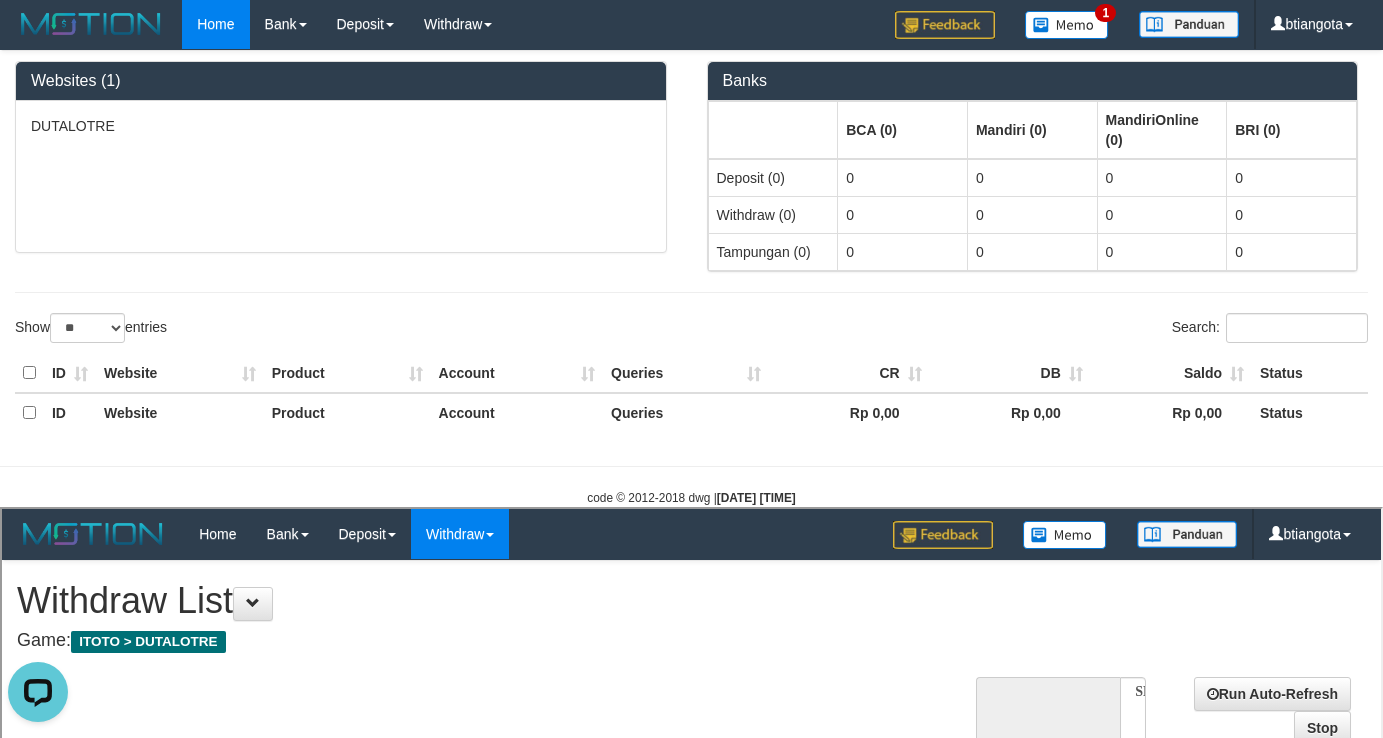 select on "**" 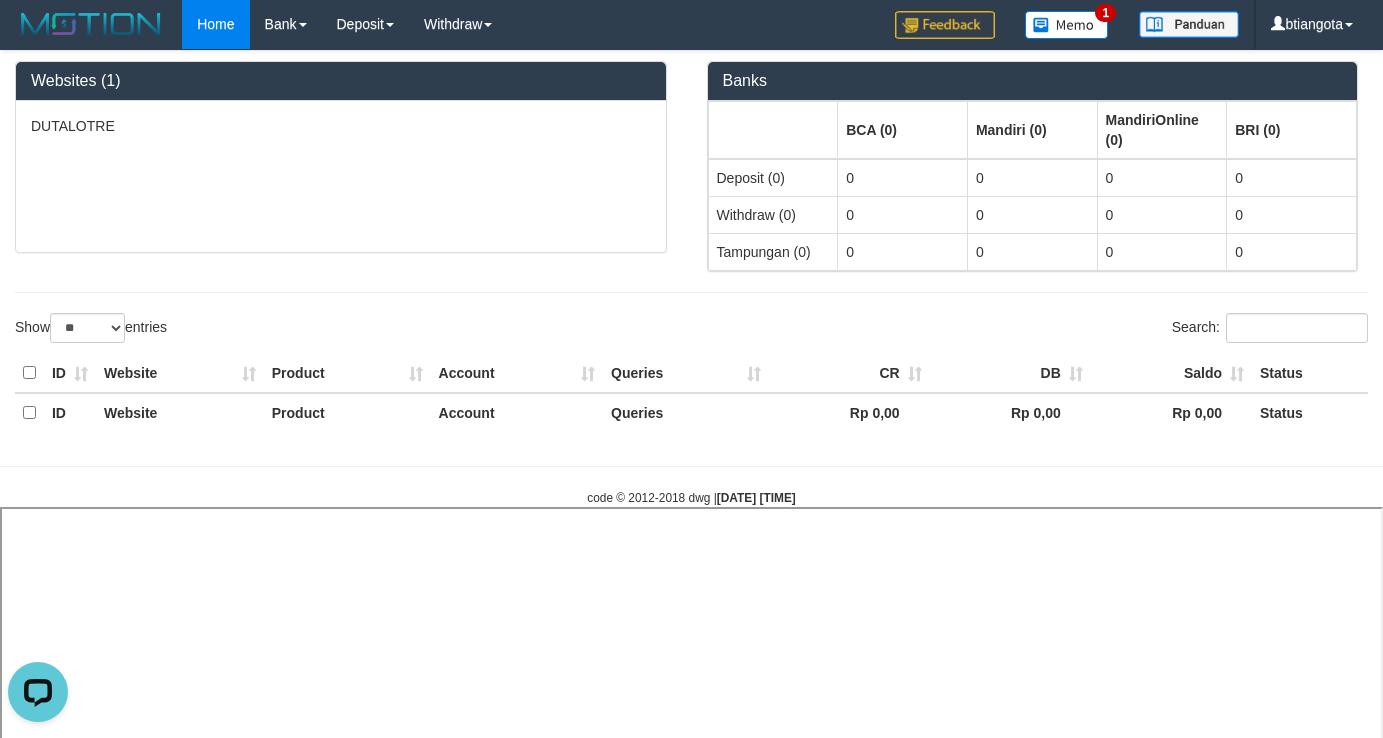 select 